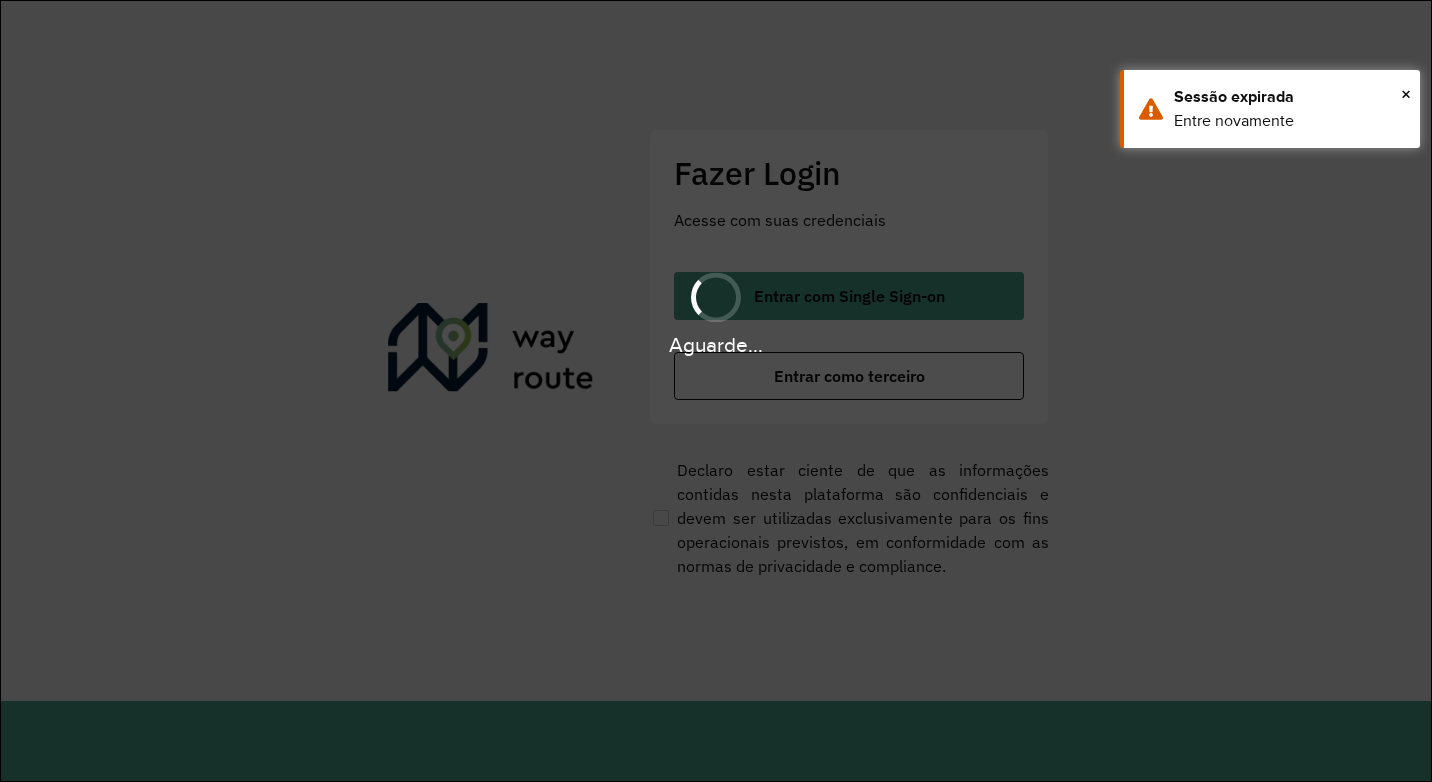 scroll, scrollTop: 0, scrollLeft: 0, axis: both 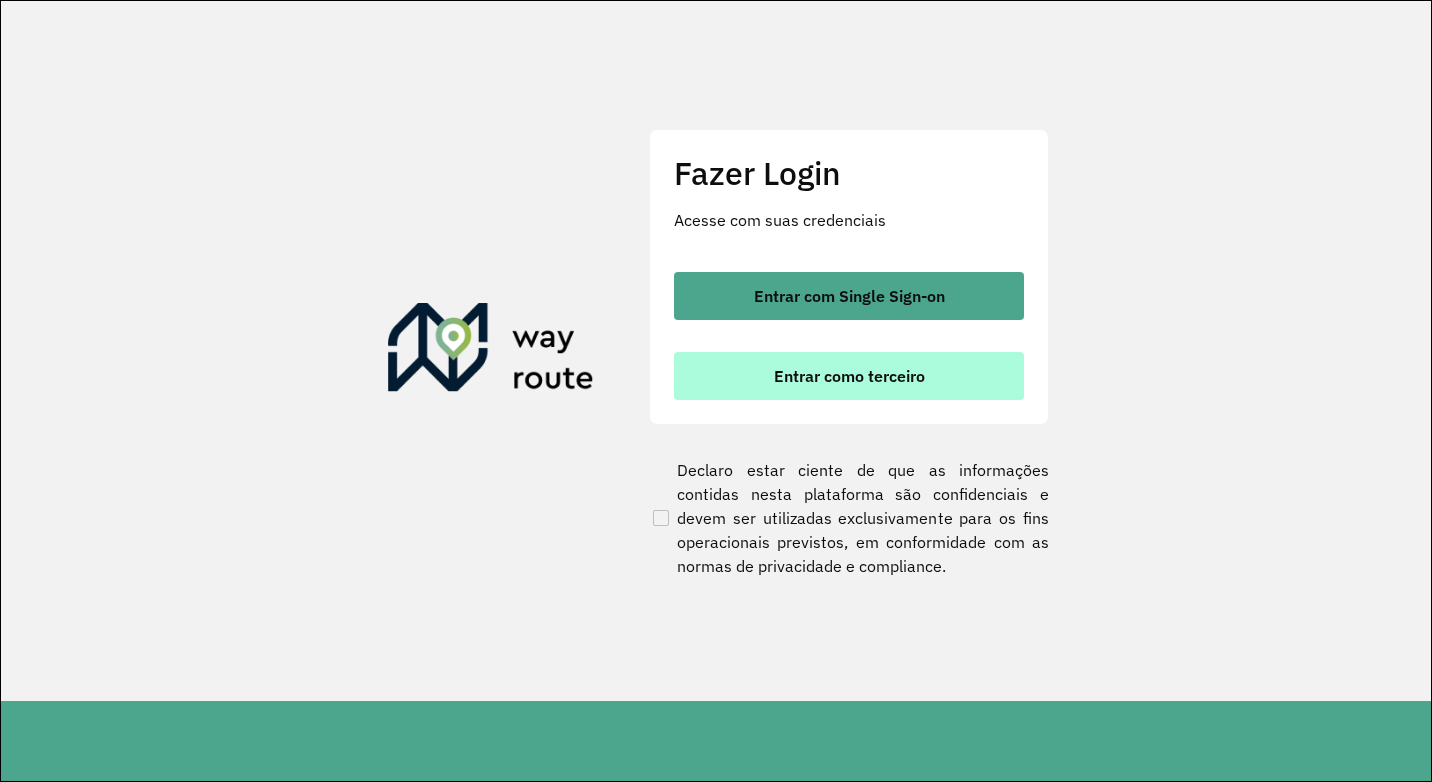 click on "Entrar com Single Sign-on    Entrar como terceiro" 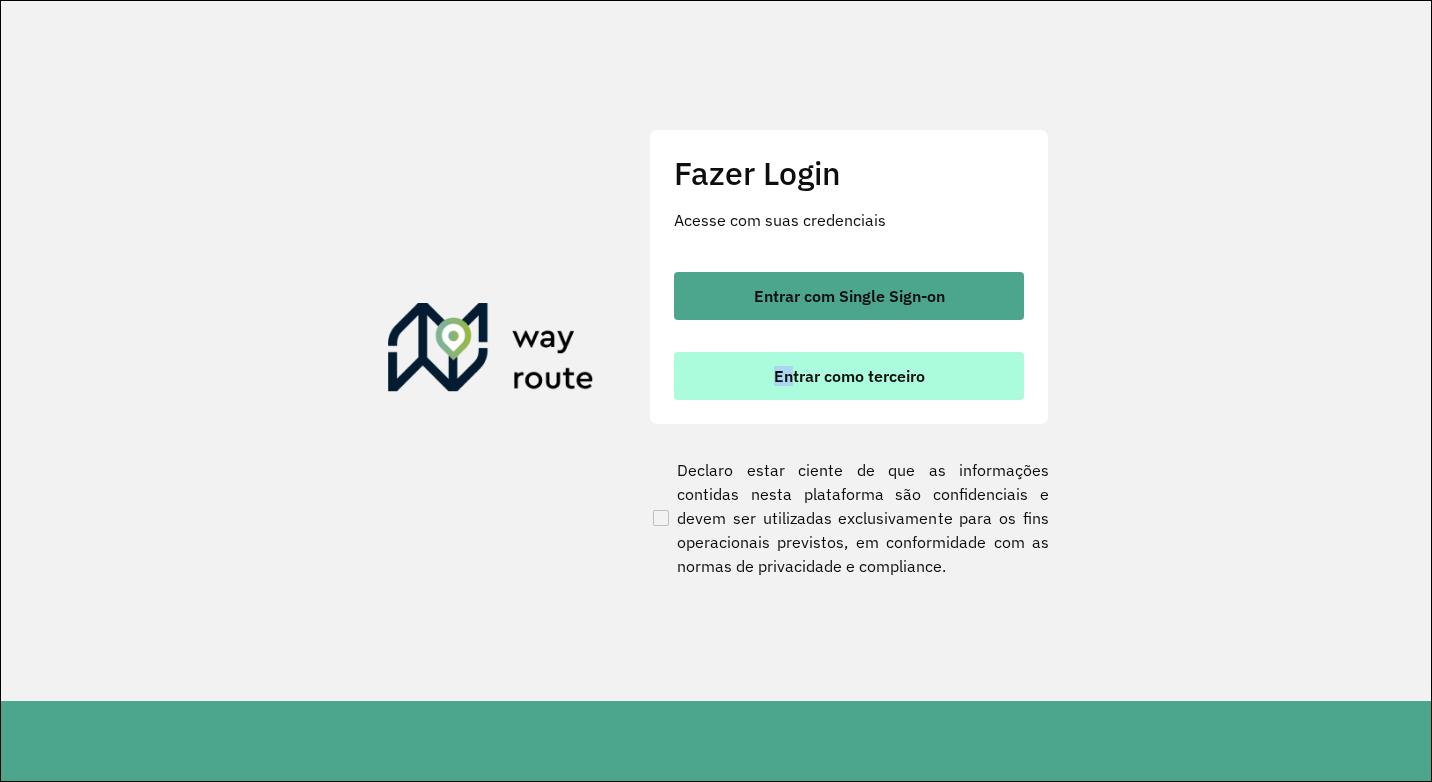 drag, startPoint x: 791, startPoint y: 352, endPoint x: 796, endPoint y: 365, distance: 13.928389 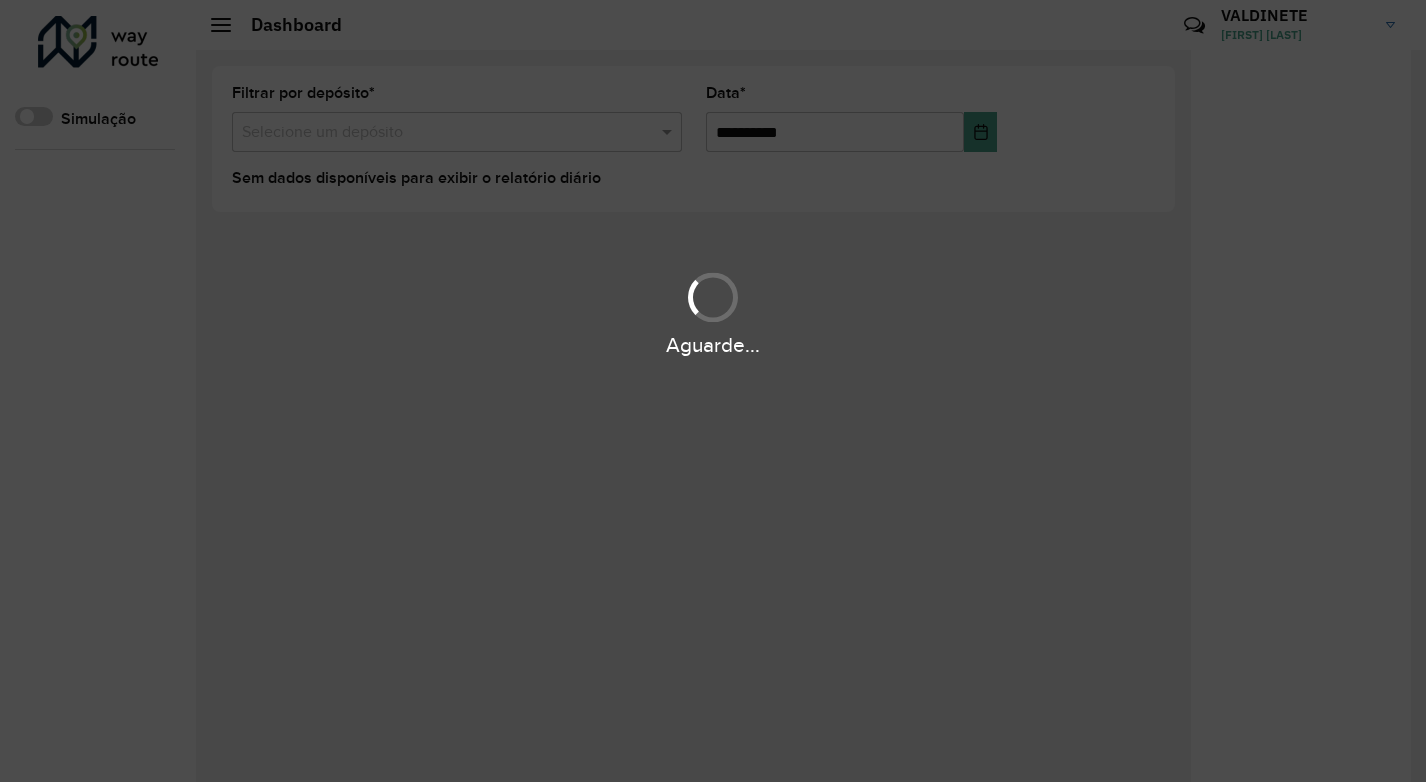 scroll, scrollTop: 0, scrollLeft: 0, axis: both 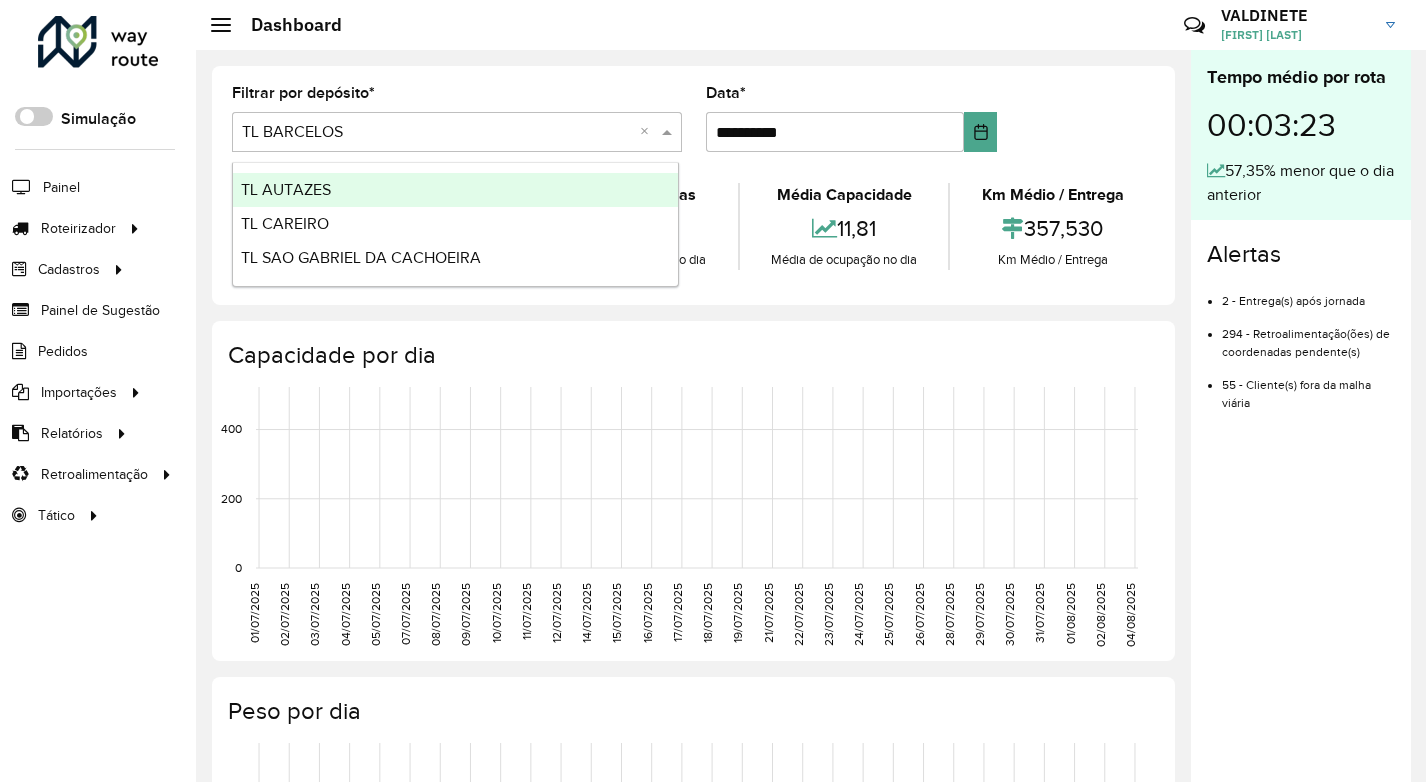 click at bounding box center (437, 133) 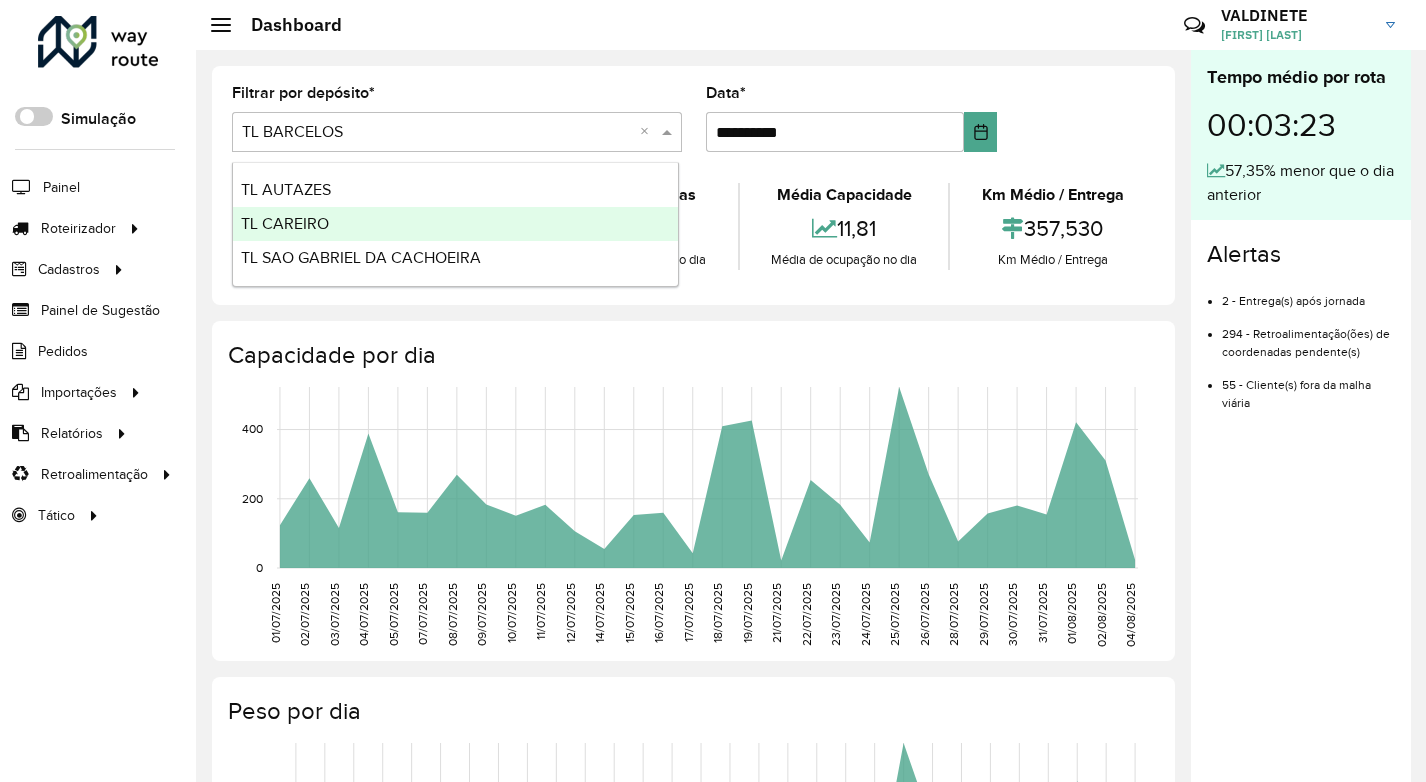 click on "TL CAREIRO" at bounding box center [455, 224] 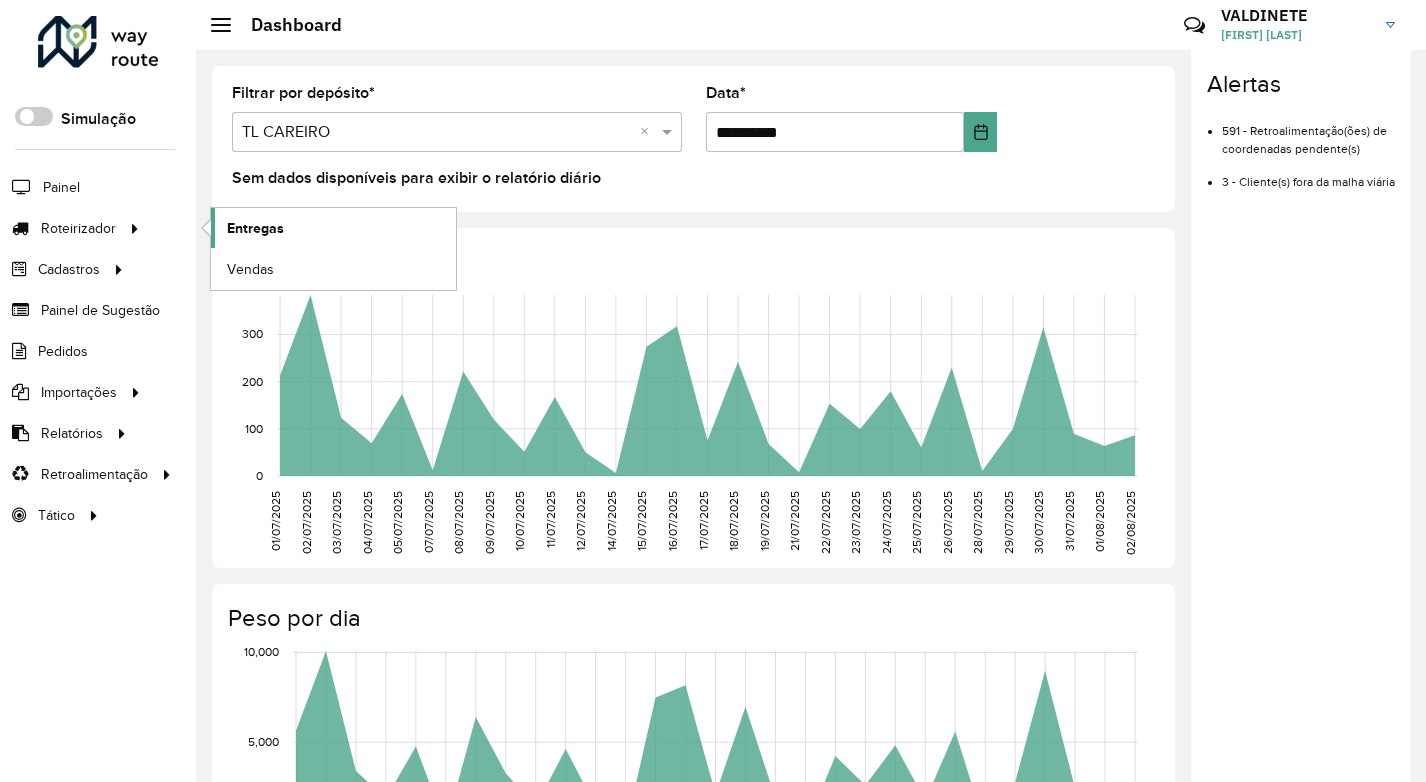 click on "Entregas" 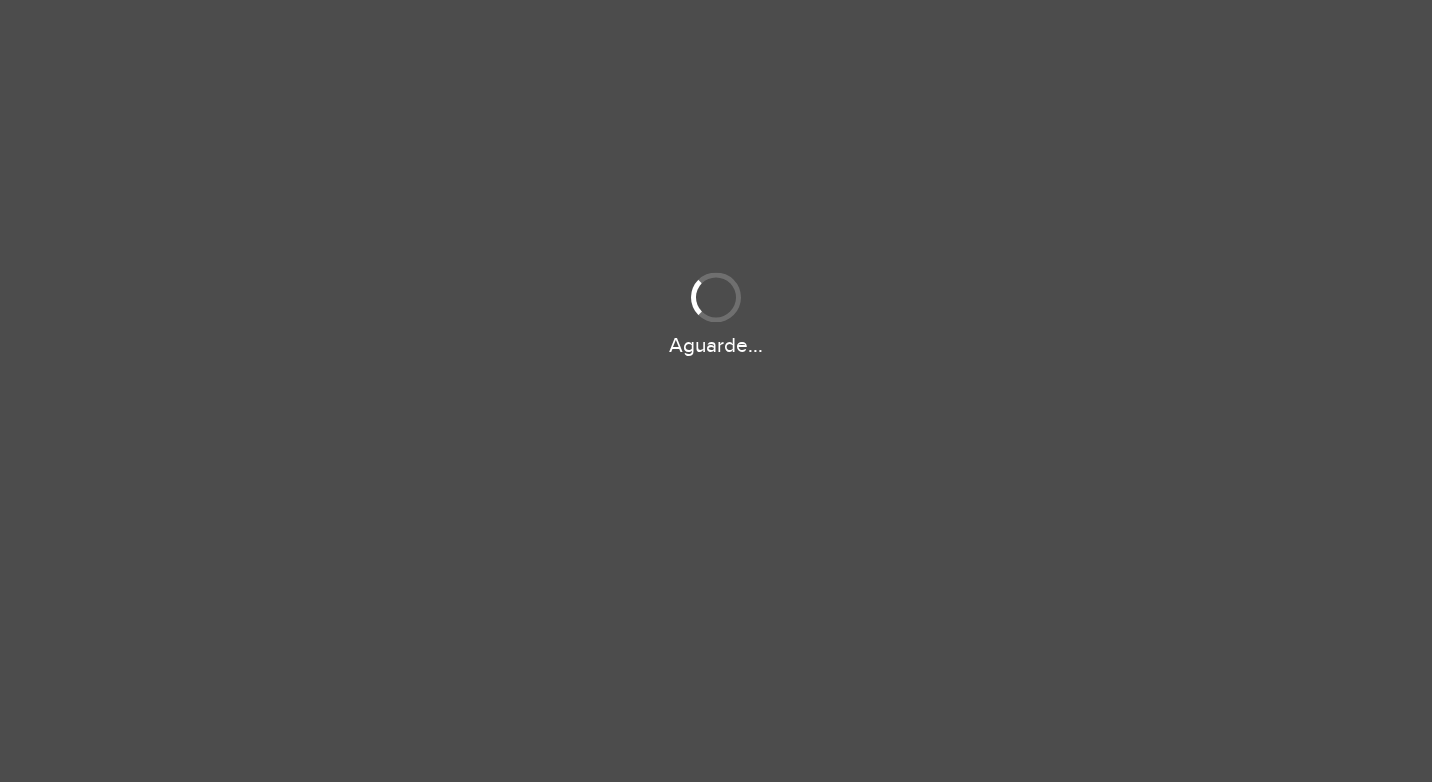 scroll, scrollTop: 0, scrollLeft: 0, axis: both 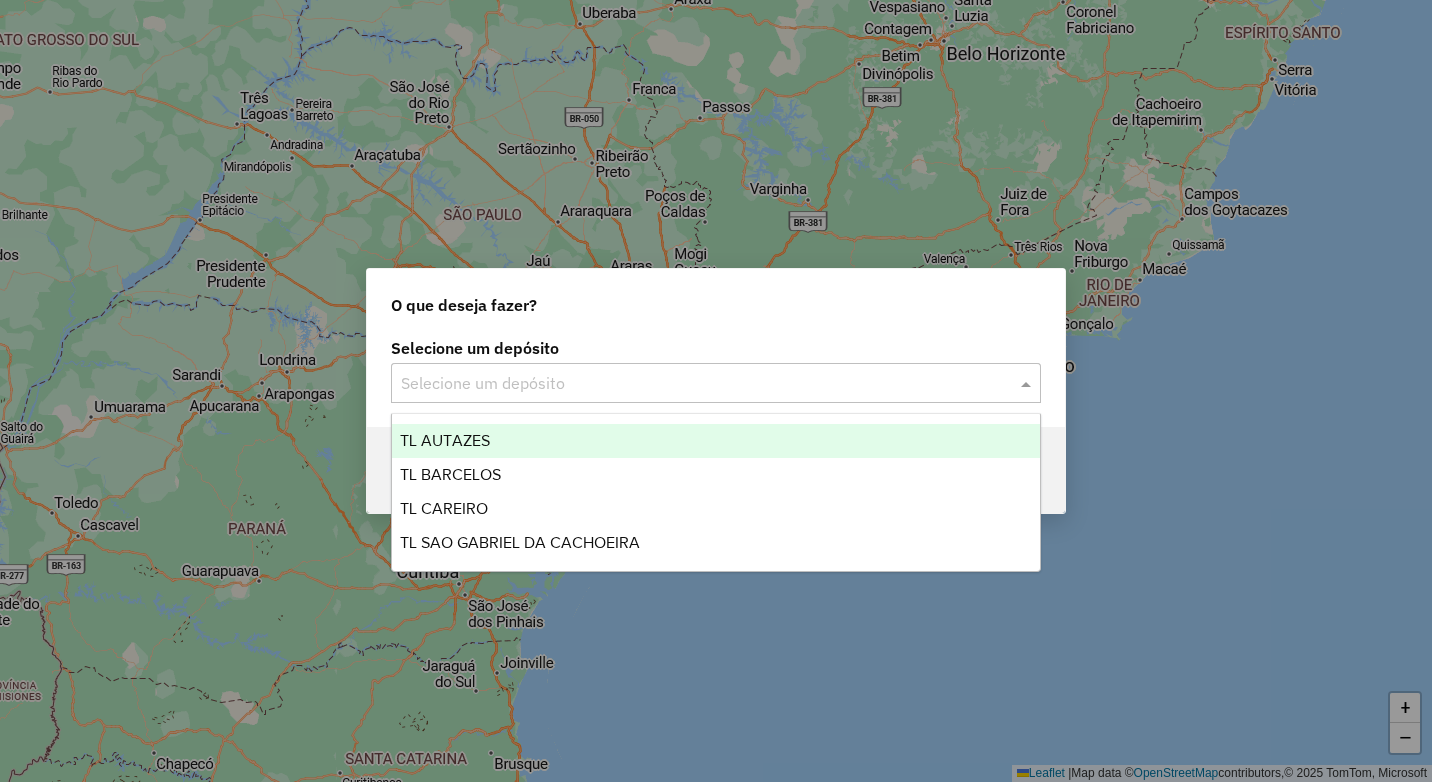 click 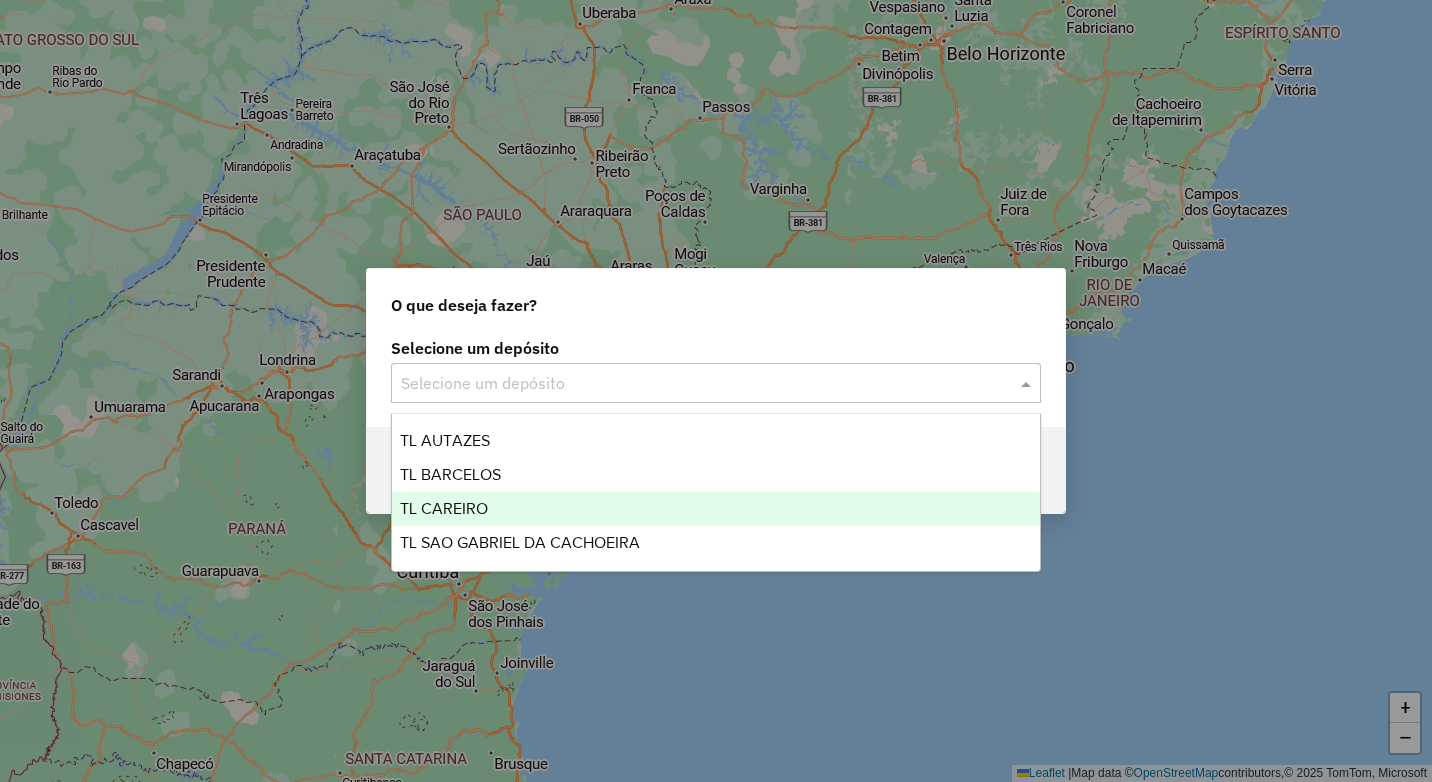 click on "TL CAREIRO" at bounding box center [716, 509] 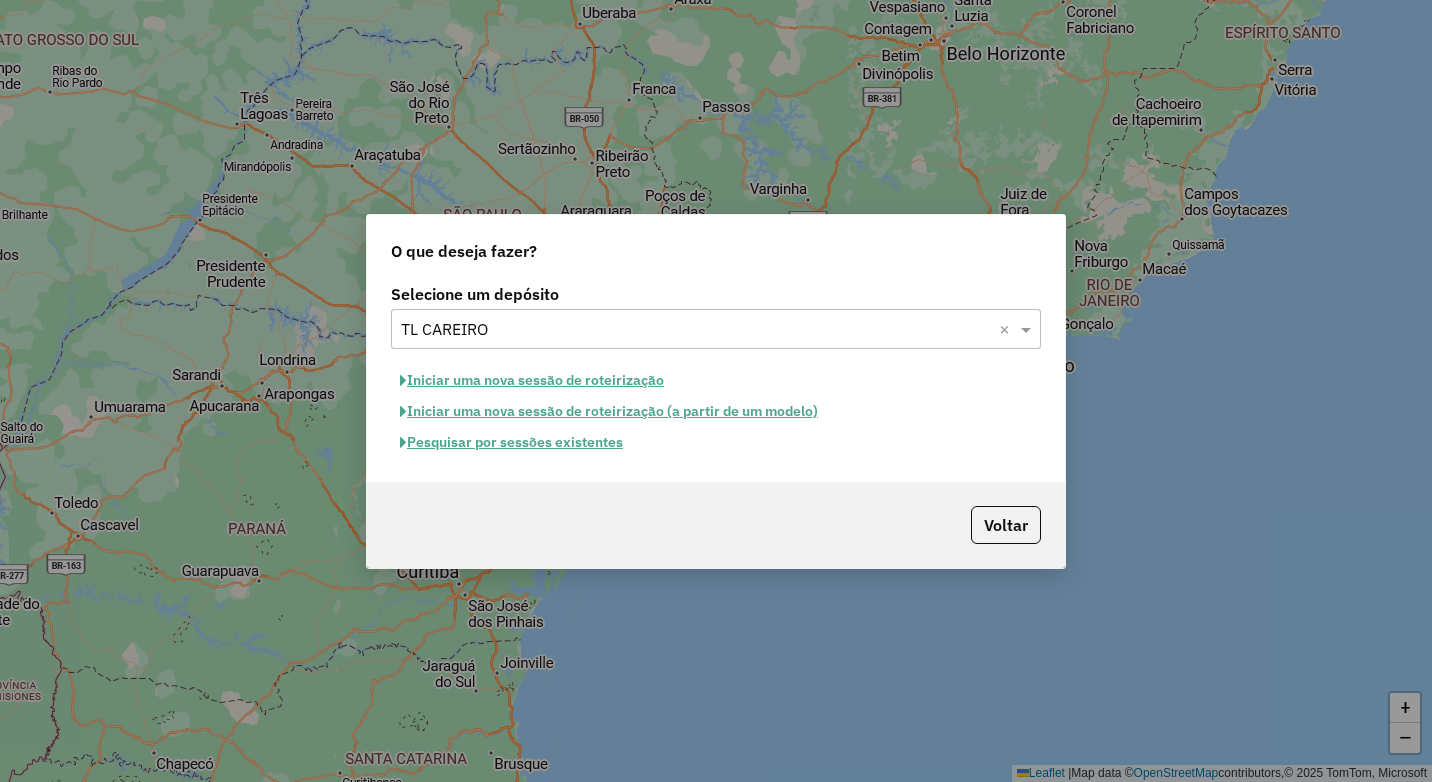 click on "Iniciar uma nova sessão de roteirização" 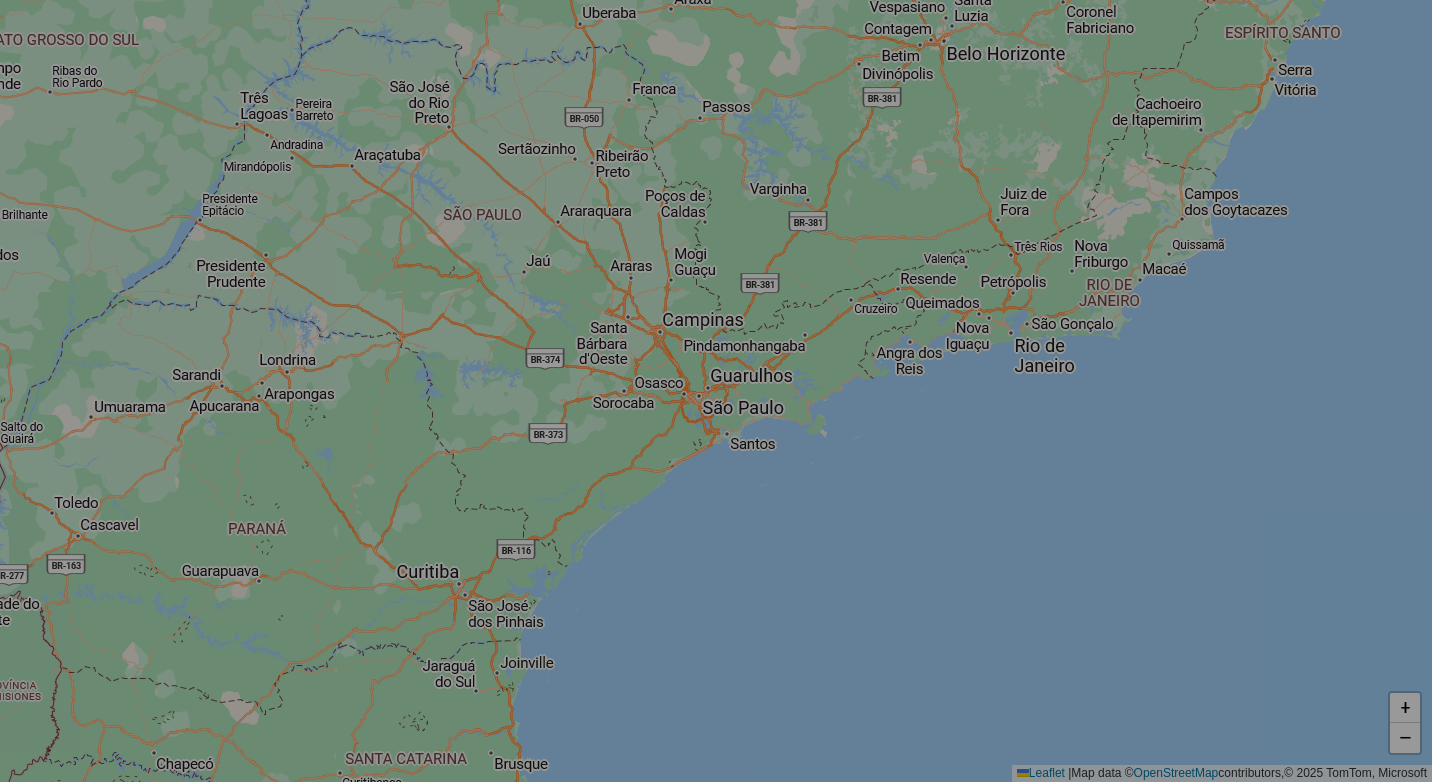 select on "*" 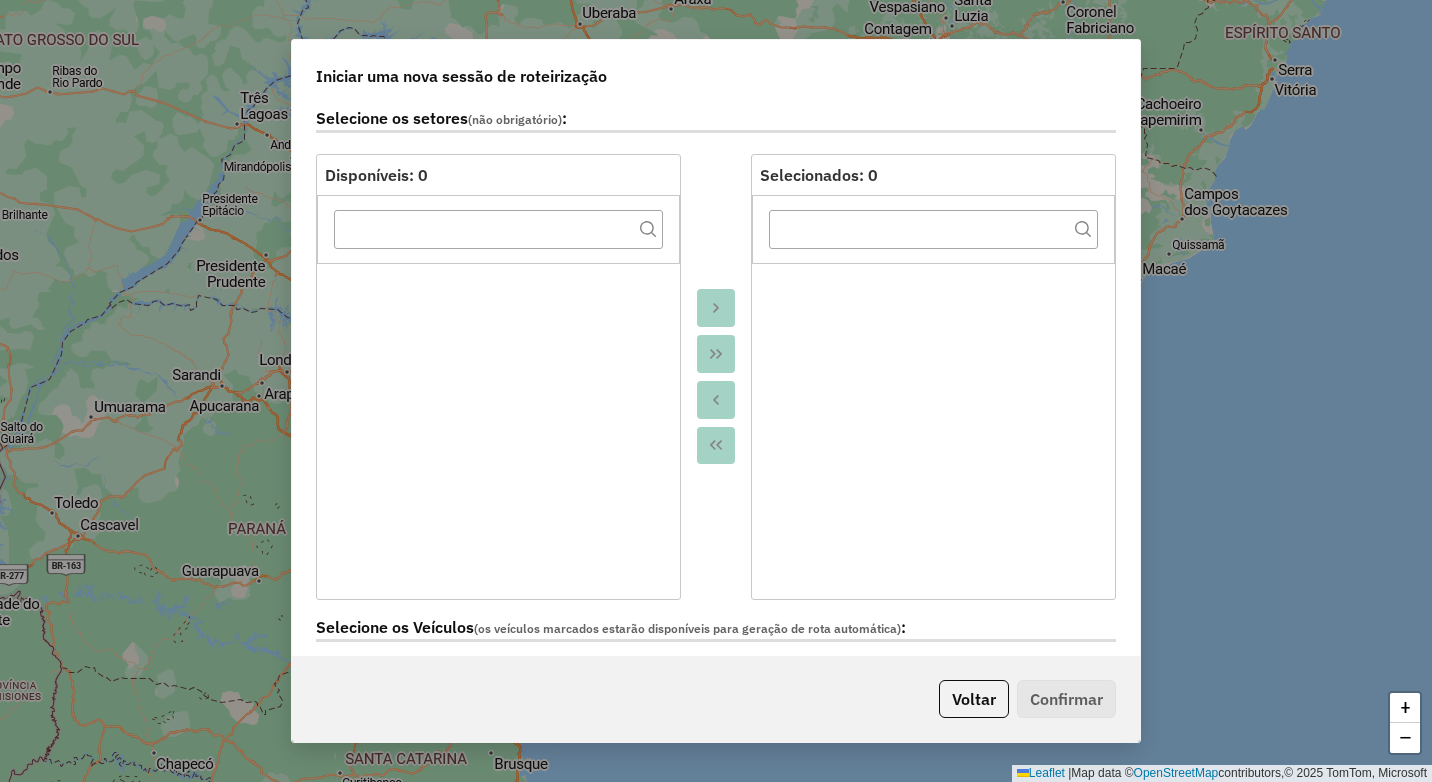 scroll, scrollTop: 500, scrollLeft: 0, axis: vertical 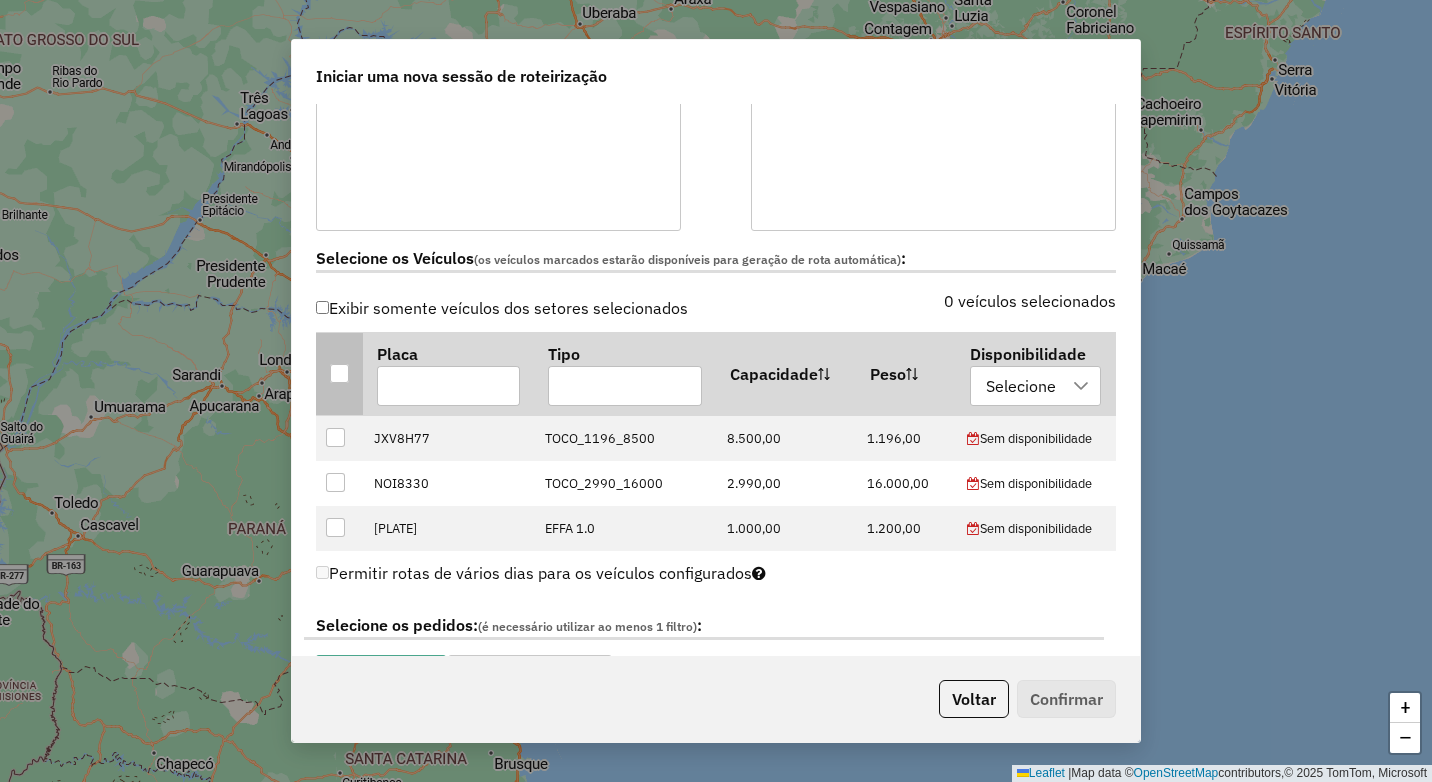click at bounding box center [339, 373] 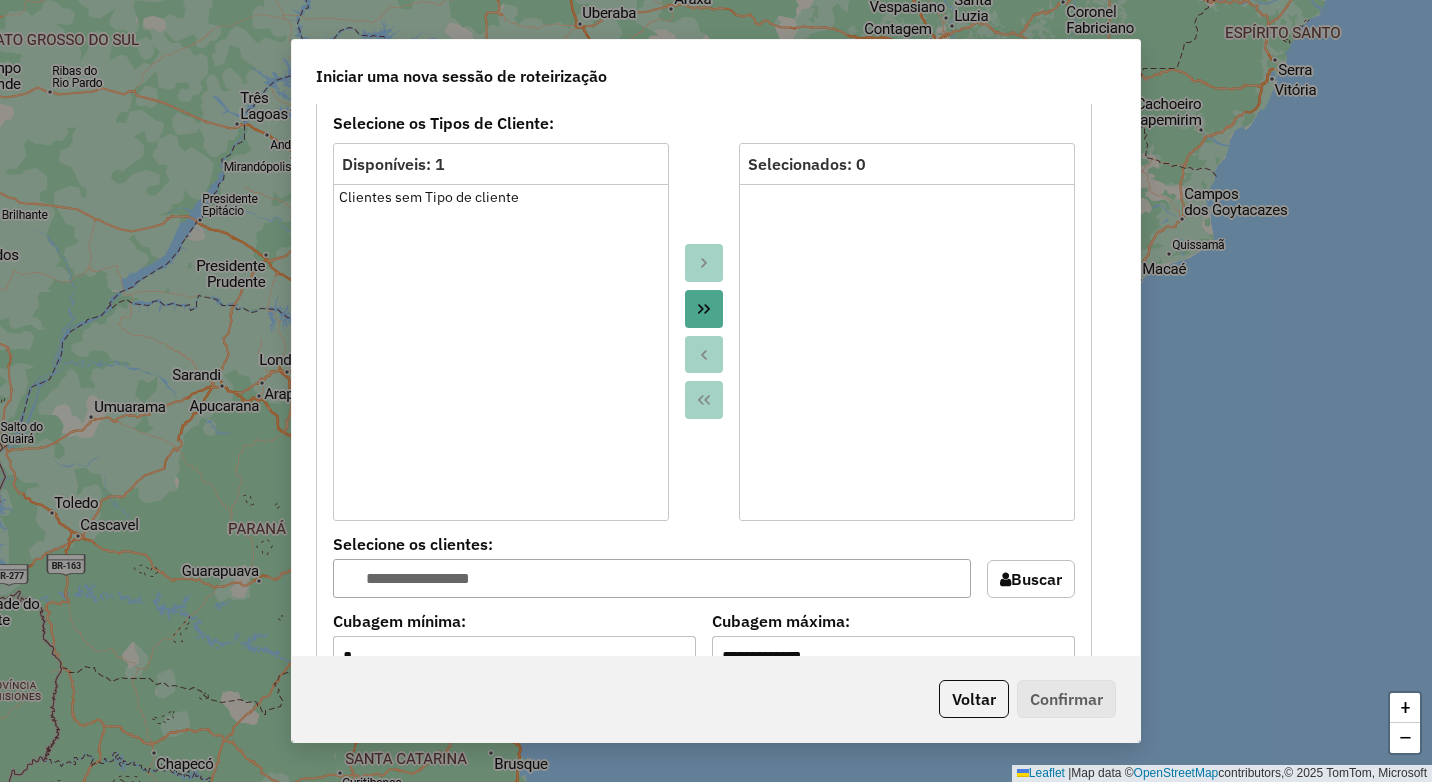 scroll, scrollTop: 1000, scrollLeft: 0, axis: vertical 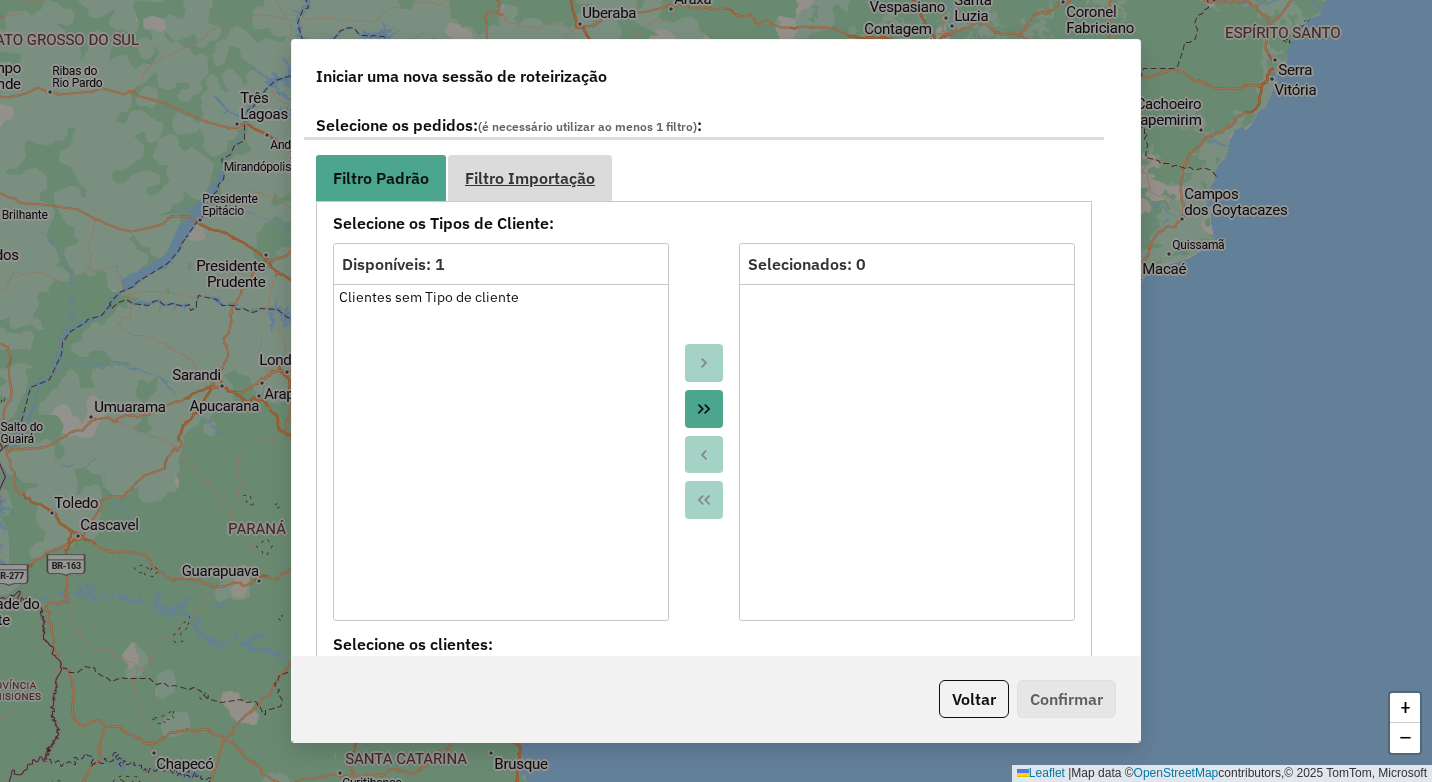 drag, startPoint x: 441, startPoint y: 143, endPoint x: 476, endPoint y: 156, distance: 37.336308 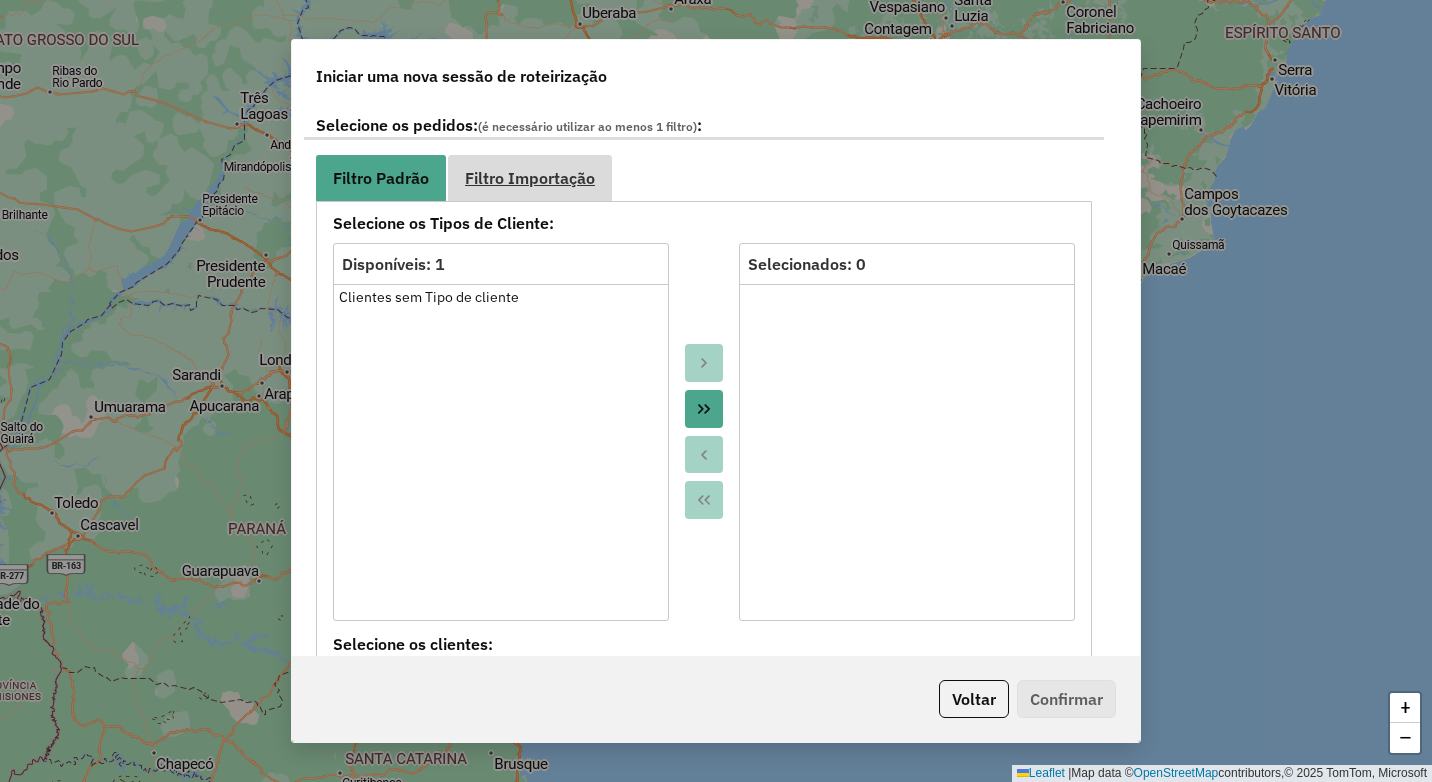 click on "Filtro Importação" at bounding box center [530, 177] 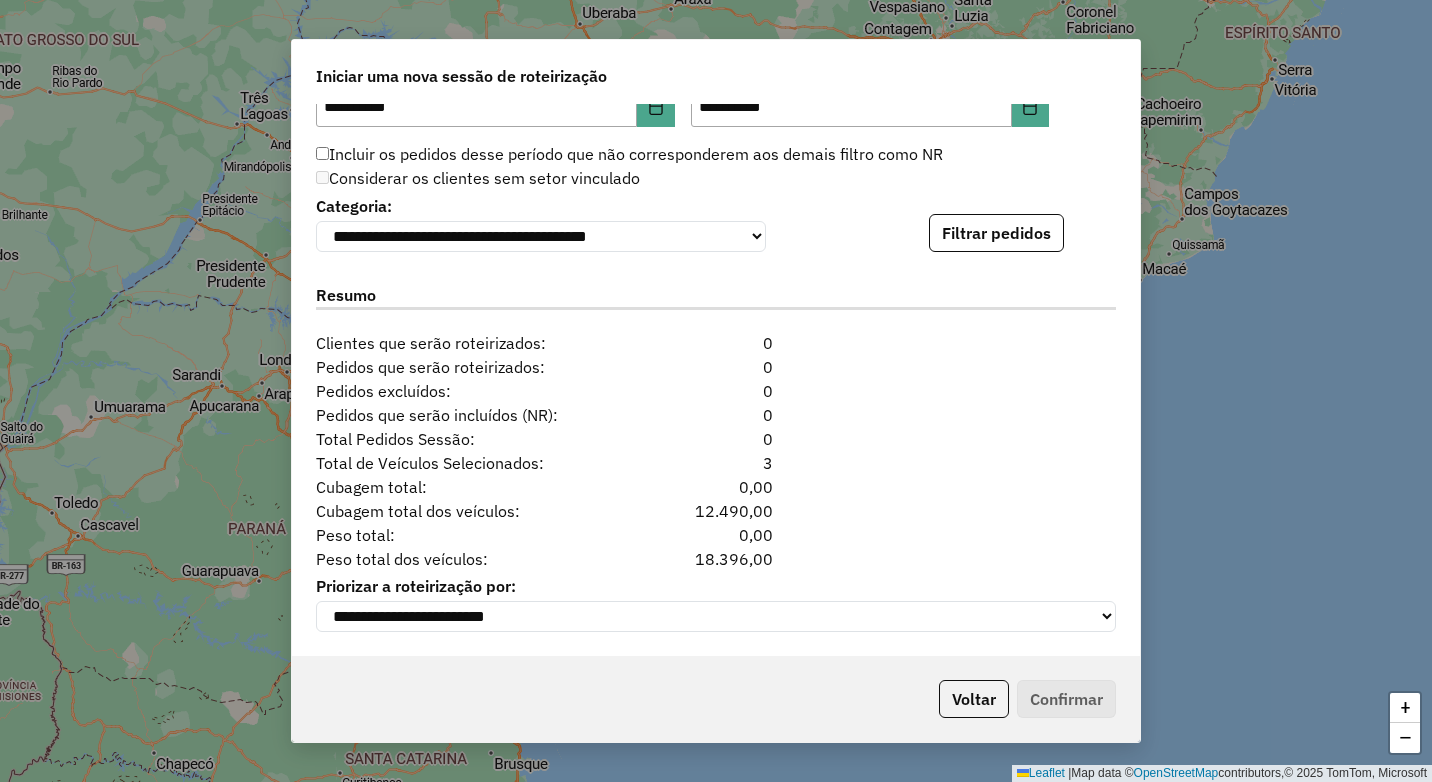 scroll, scrollTop: 1321, scrollLeft: 0, axis: vertical 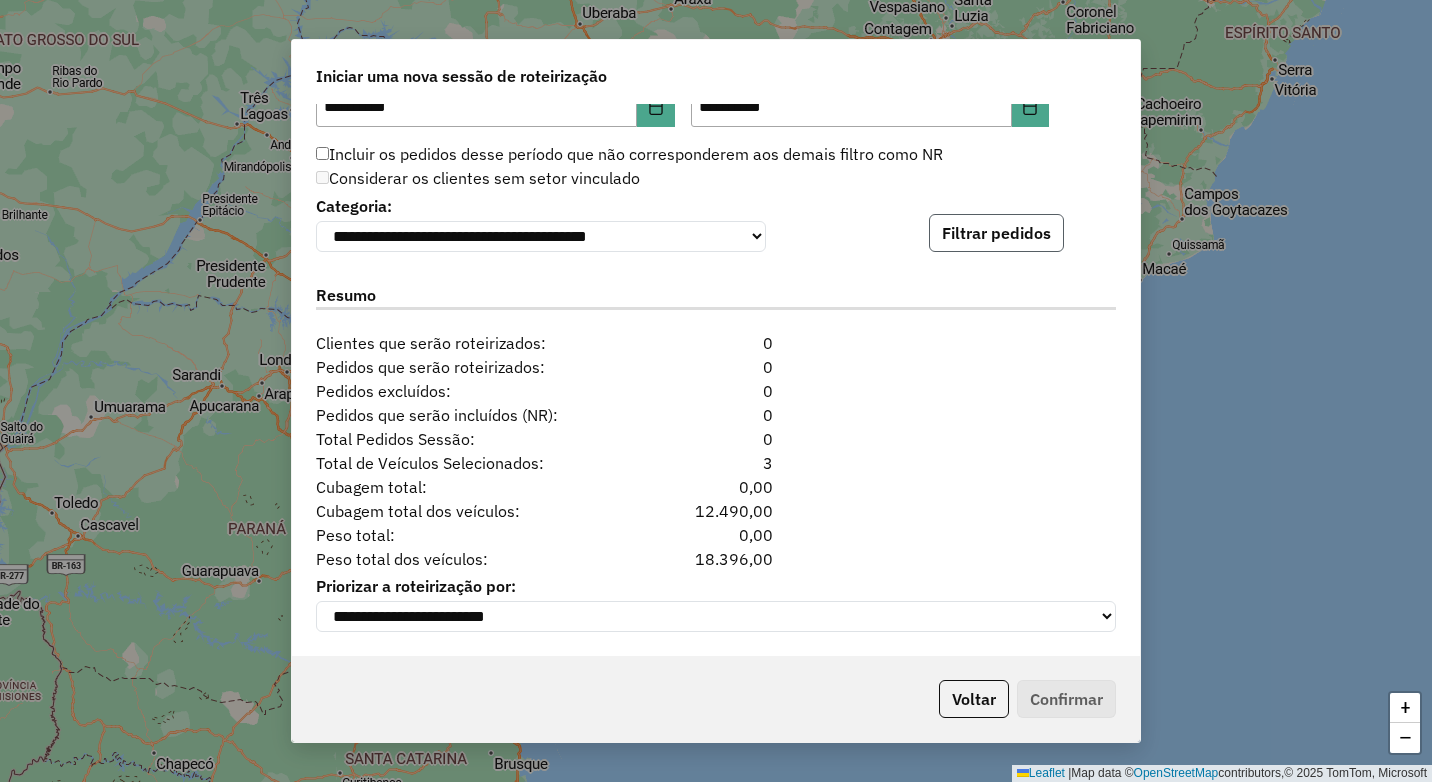 click on "Filtrar pedidos" 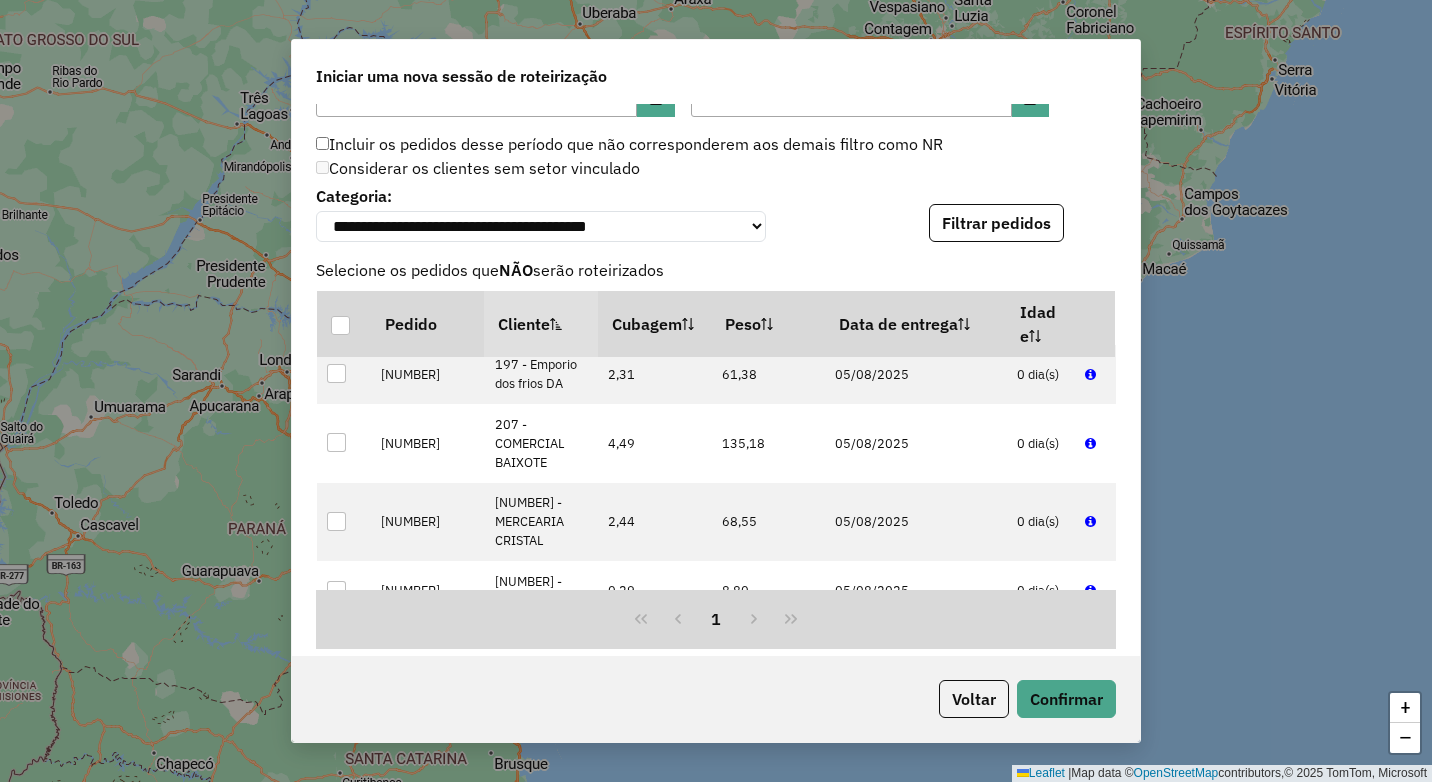 scroll, scrollTop: 800, scrollLeft: 0, axis: vertical 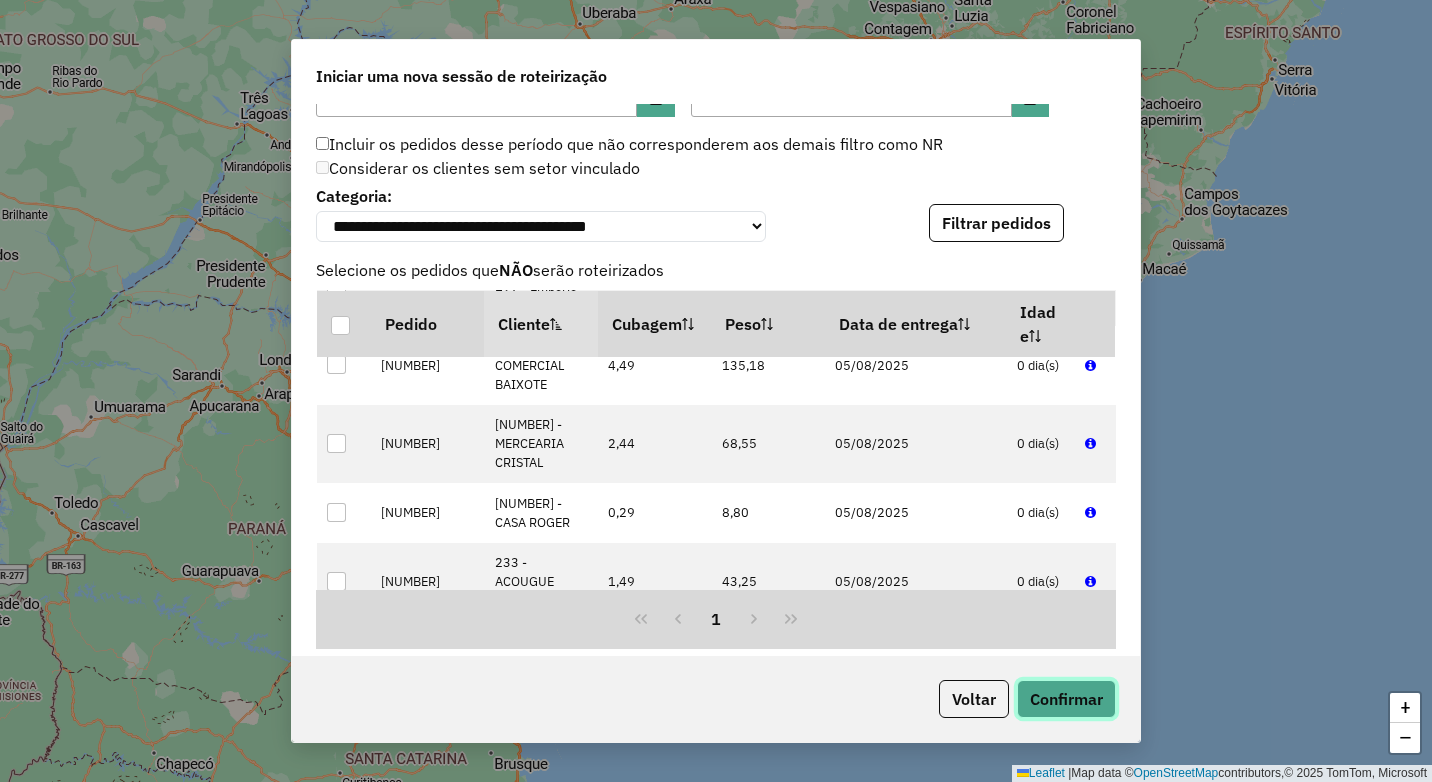click on "Confirmar" 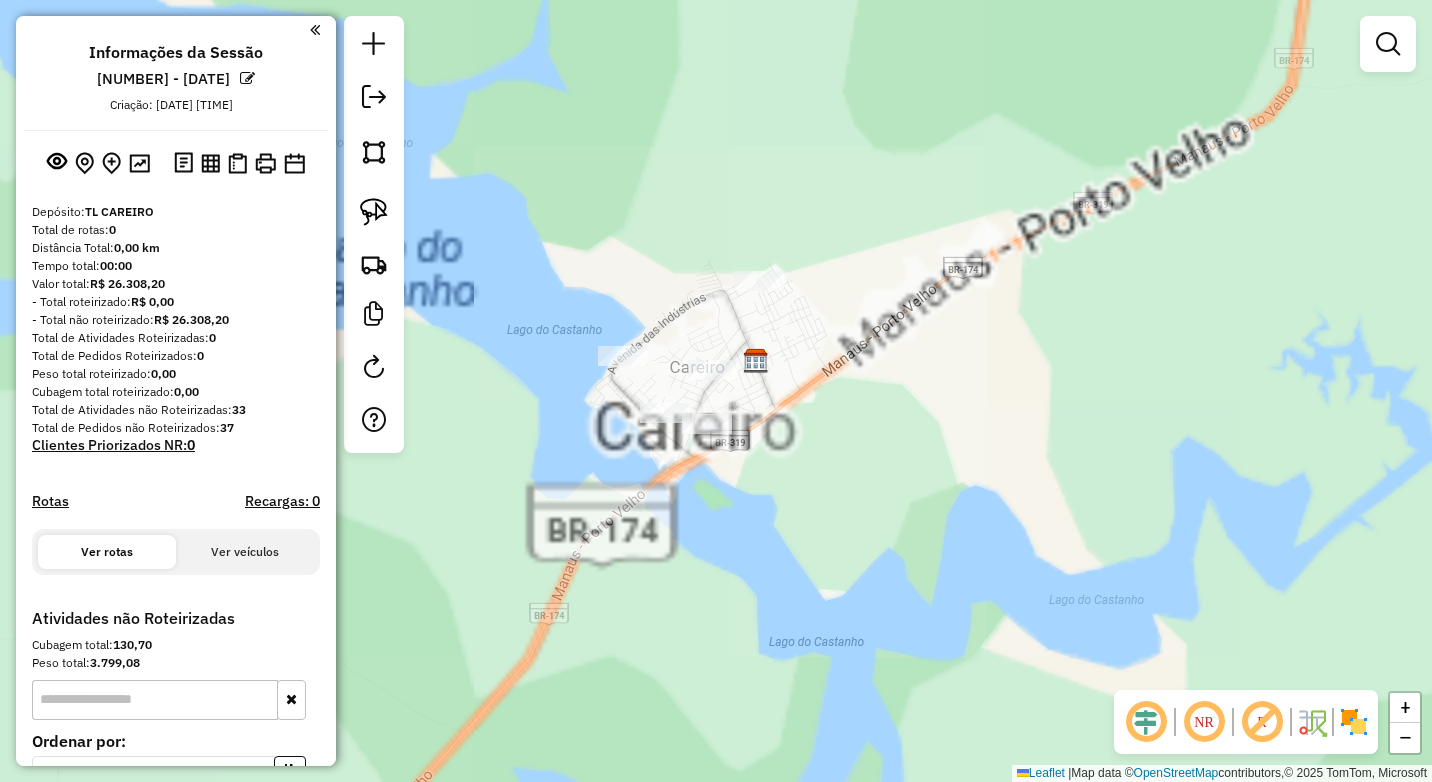 drag, startPoint x: 741, startPoint y: 518, endPoint x: 847, endPoint y: 488, distance: 110.16351 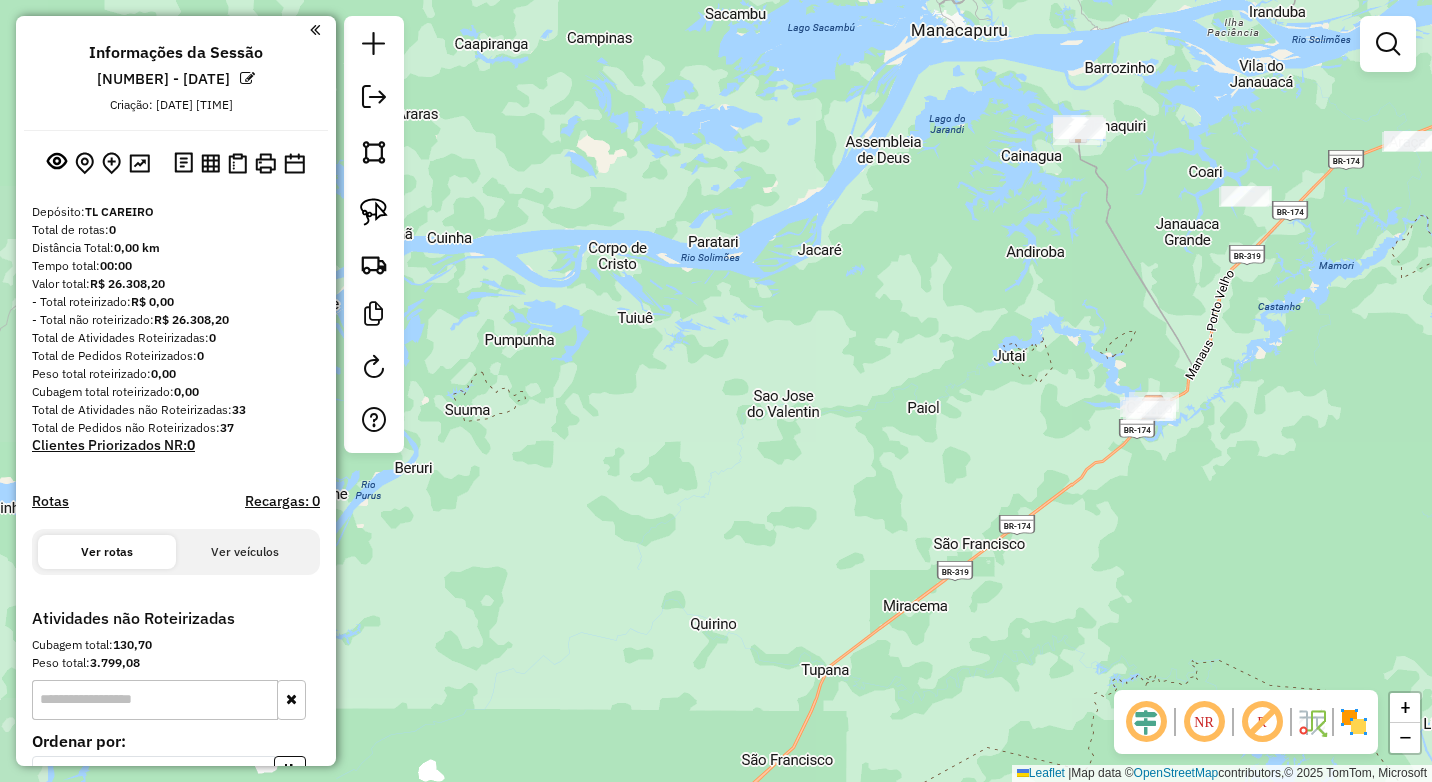 drag, startPoint x: 1226, startPoint y: 367, endPoint x: 1094, endPoint y: 447, distance: 154.35025 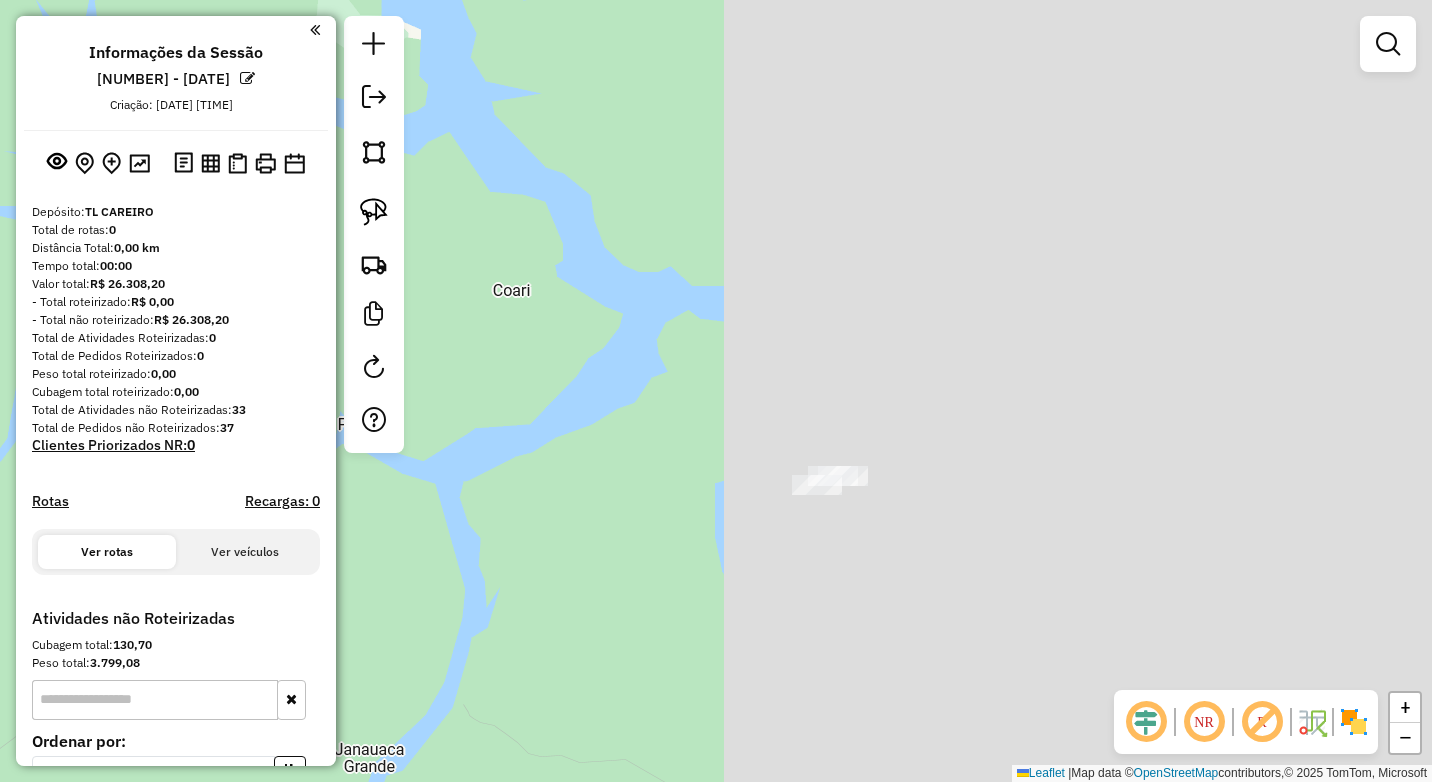 drag, startPoint x: 1289, startPoint y: 593, endPoint x: 849, endPoint y: 445, distance: 464.2241 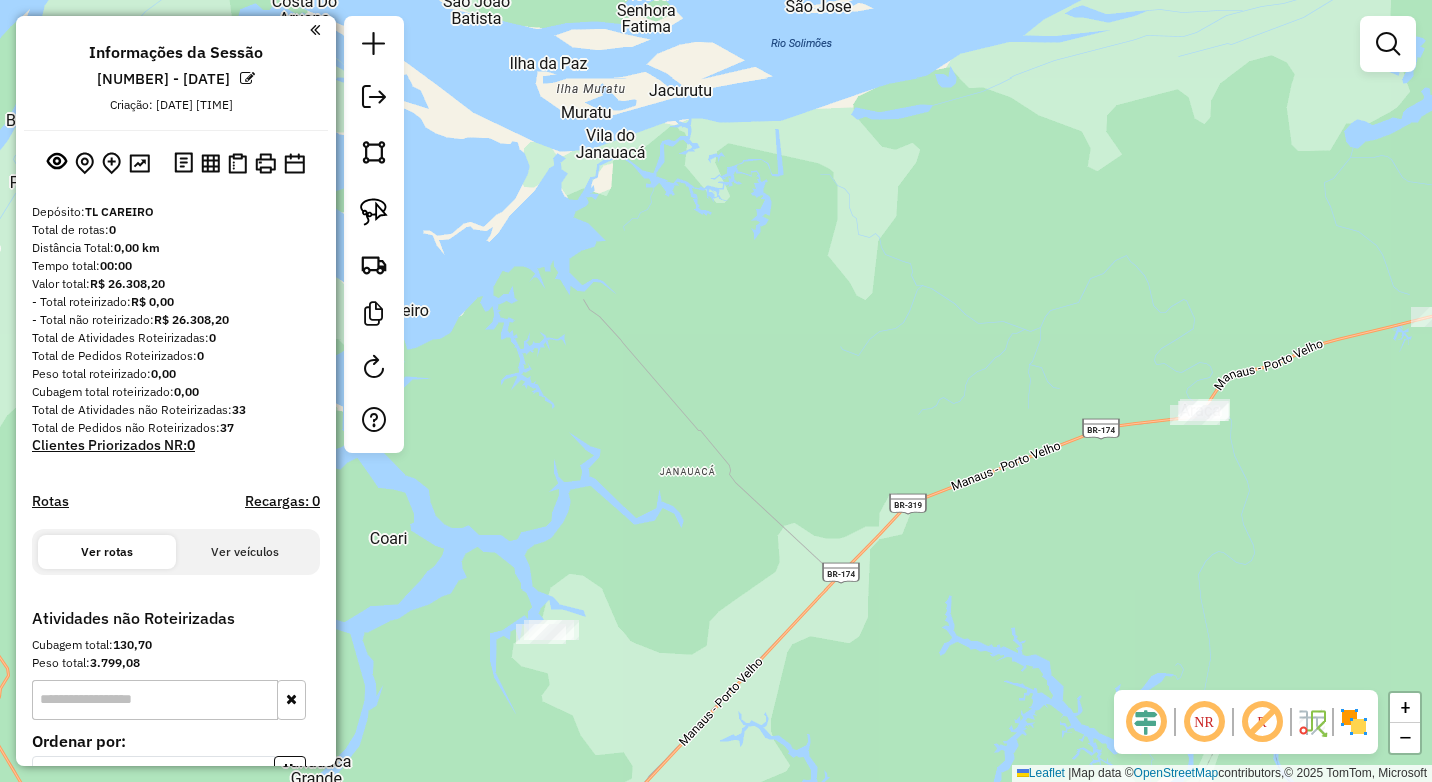 drag, startPoint x: 1154, startPoint y: 435, endPoint x: 1053, endPoint y: 464, distance: 105.080925 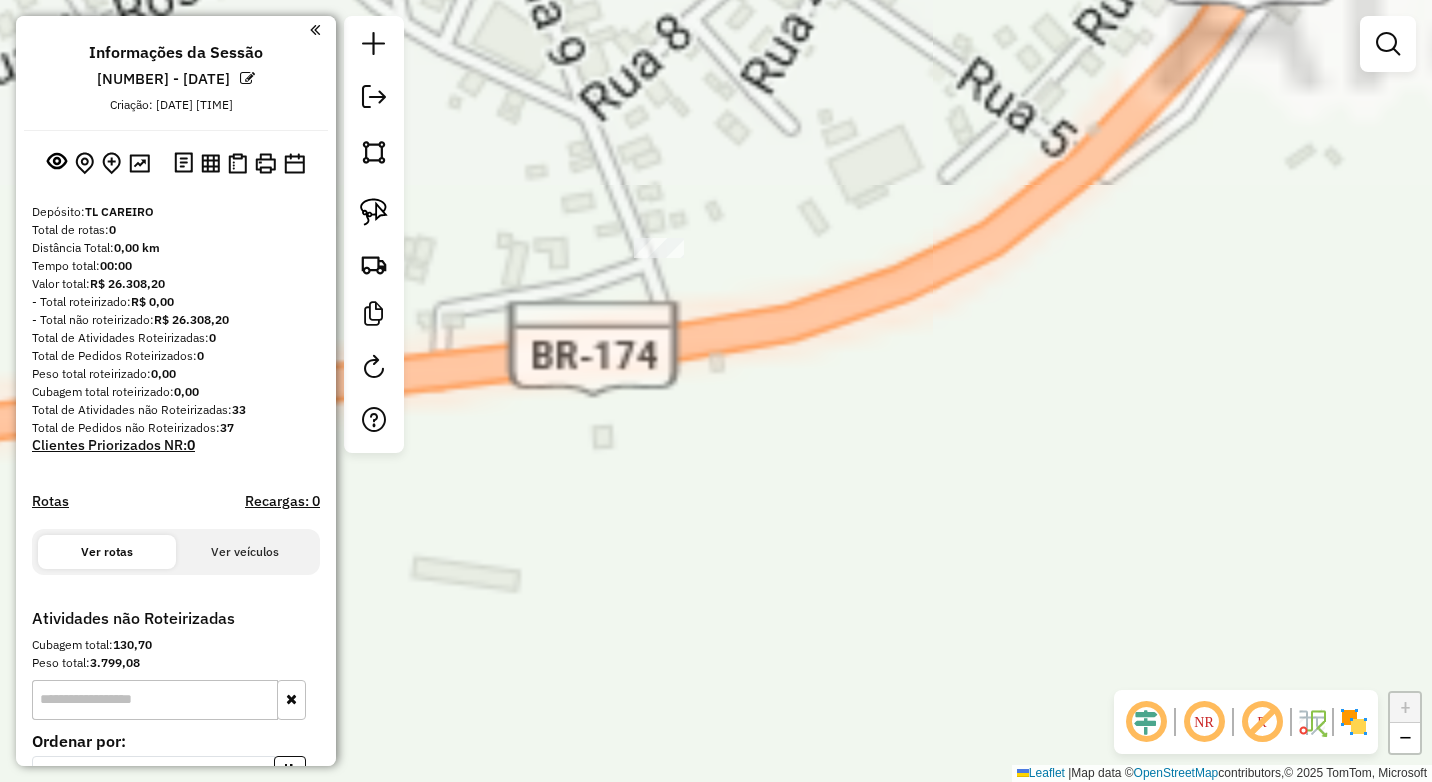 drag, startPoint x: 1023, startPoint y: 581, endPoint x: 971, endPoint y: 712, distance: 140.94325 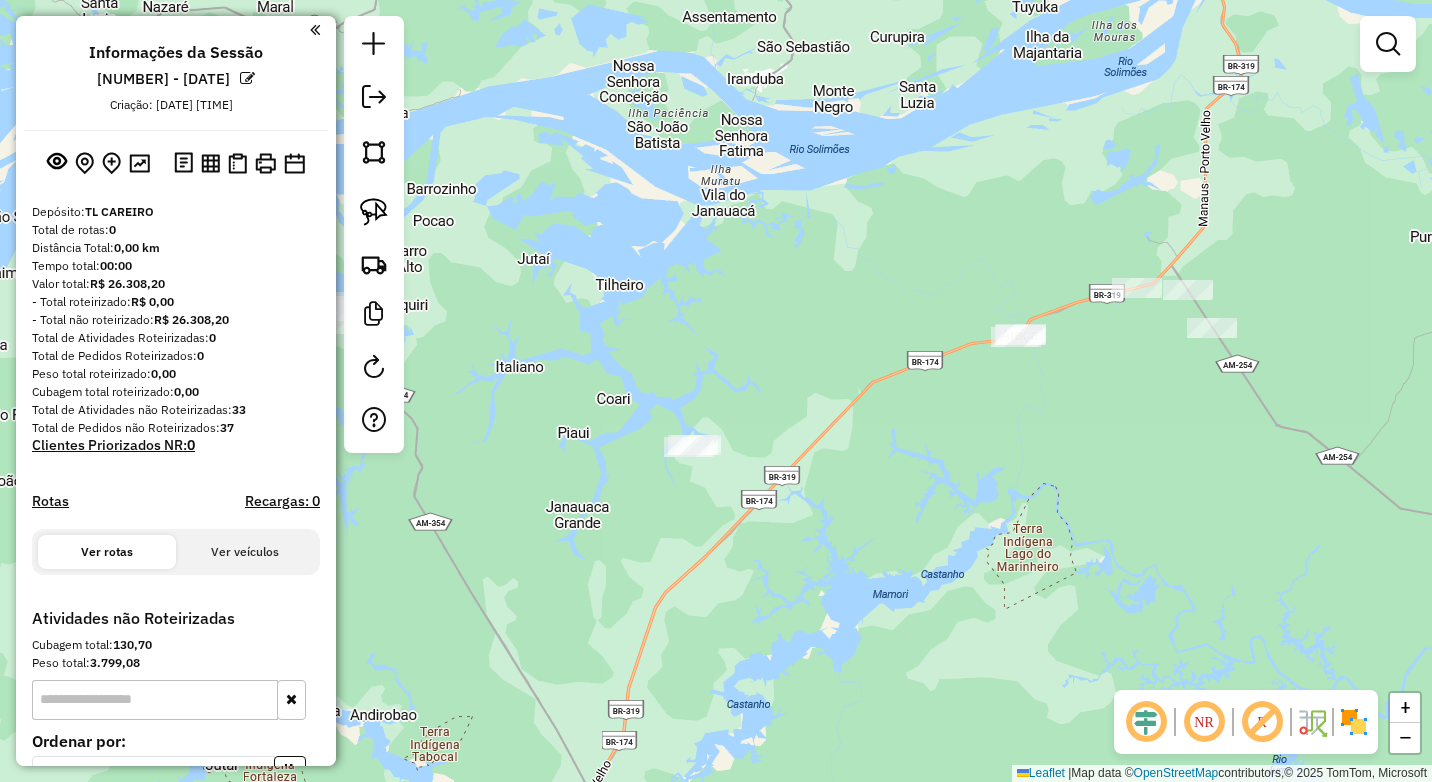 drag, startPoint x: 1121, startPoint y: 384, endPoint x: 1009, endPoint y: 455, distance: 132.60844 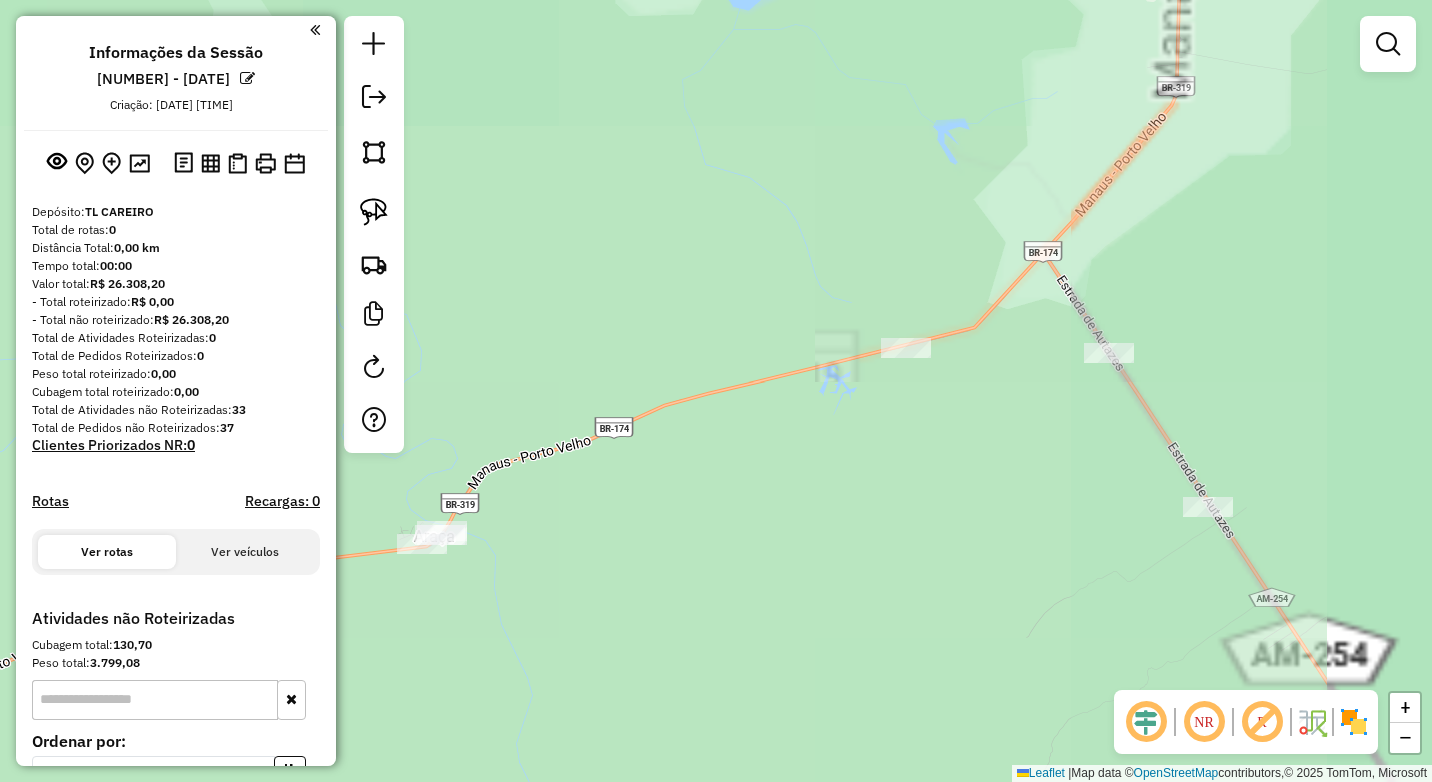 drag, startPoint x: 1040, startPoint y: 449, endPoint x: 909, endPoint y: 395, distance: 141.69333 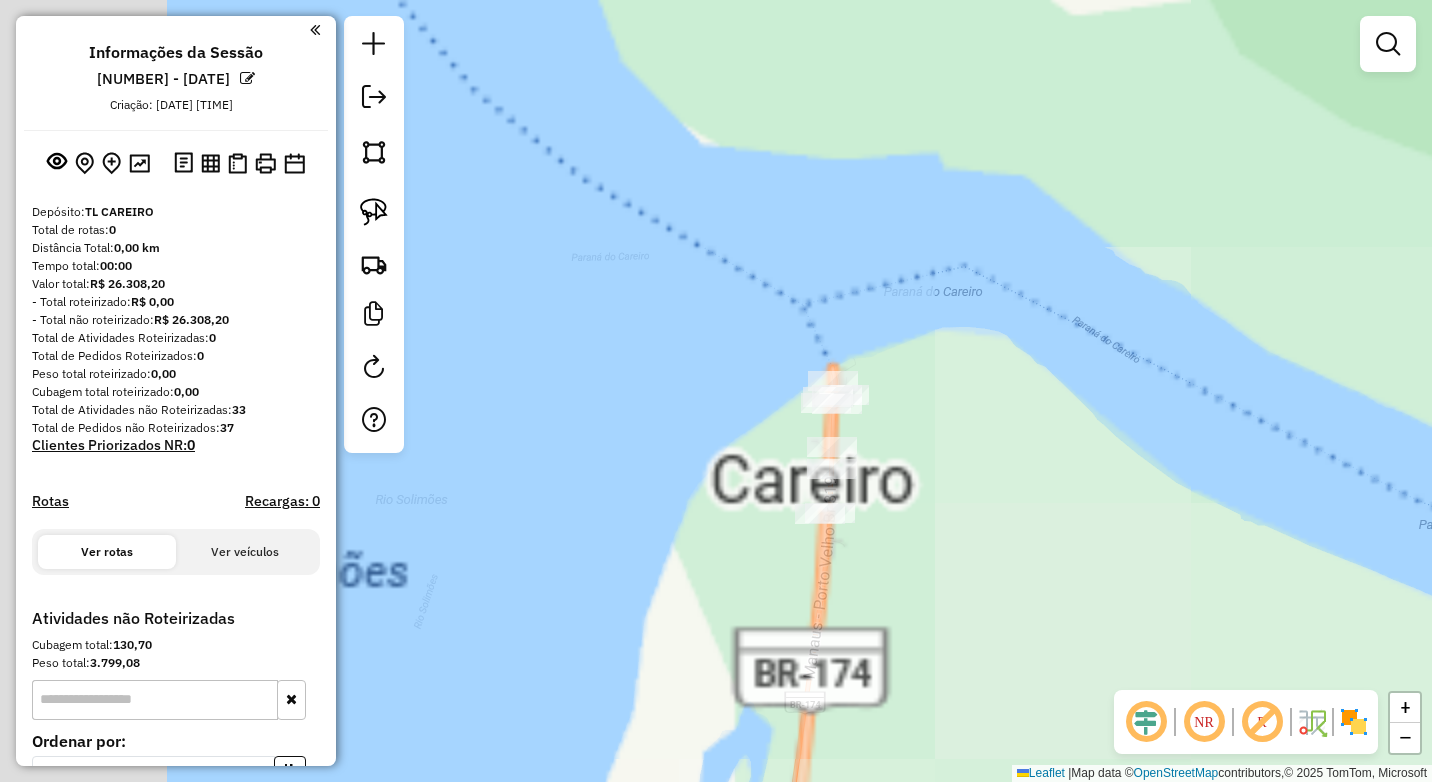 drag, startPoint x: 770, startPoint y: 340, endPoint x: 948, endPoint y: 467, distance: 218.66183 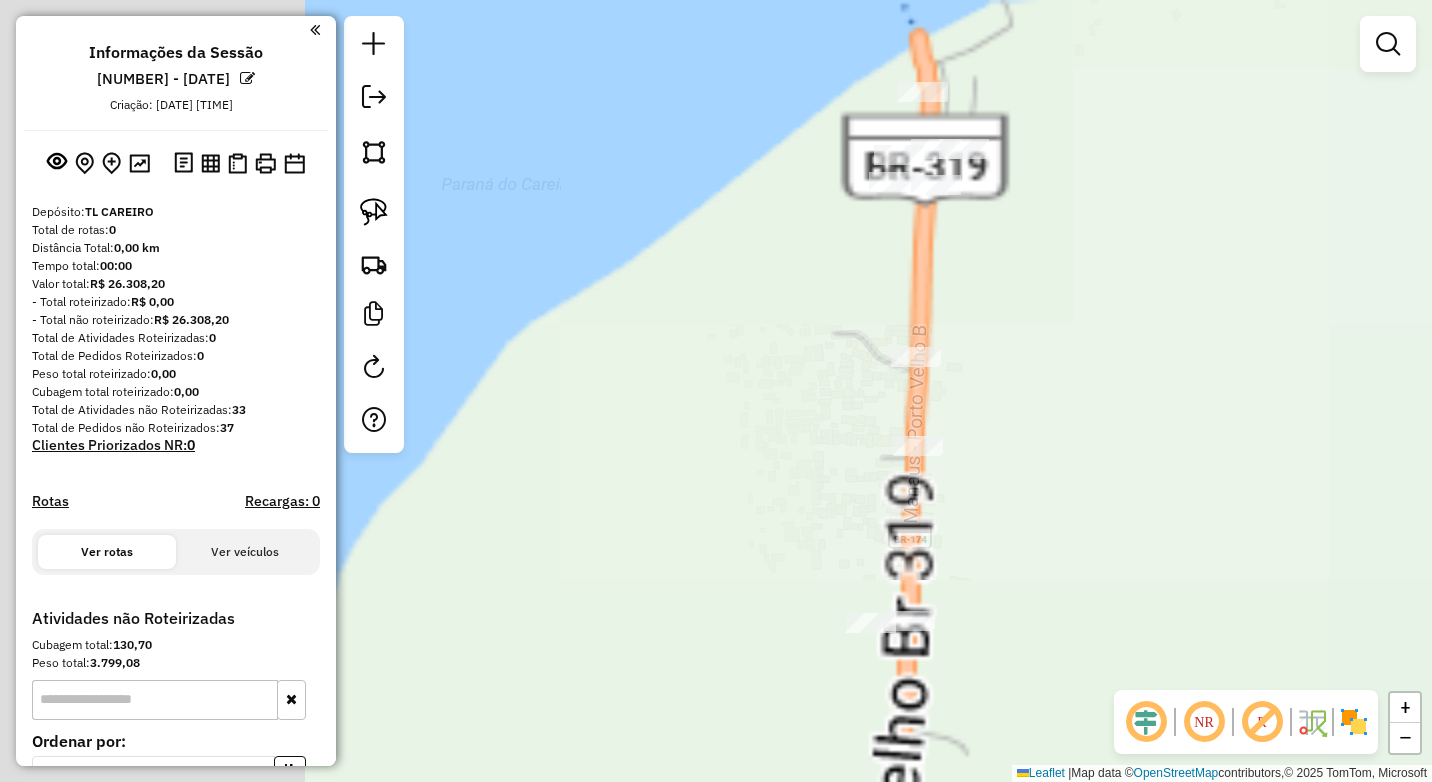 drag, startPoint x: 1024, startPoint y: 467, endPoint x: 1026, endPoint y: 576, distance: 109.01835 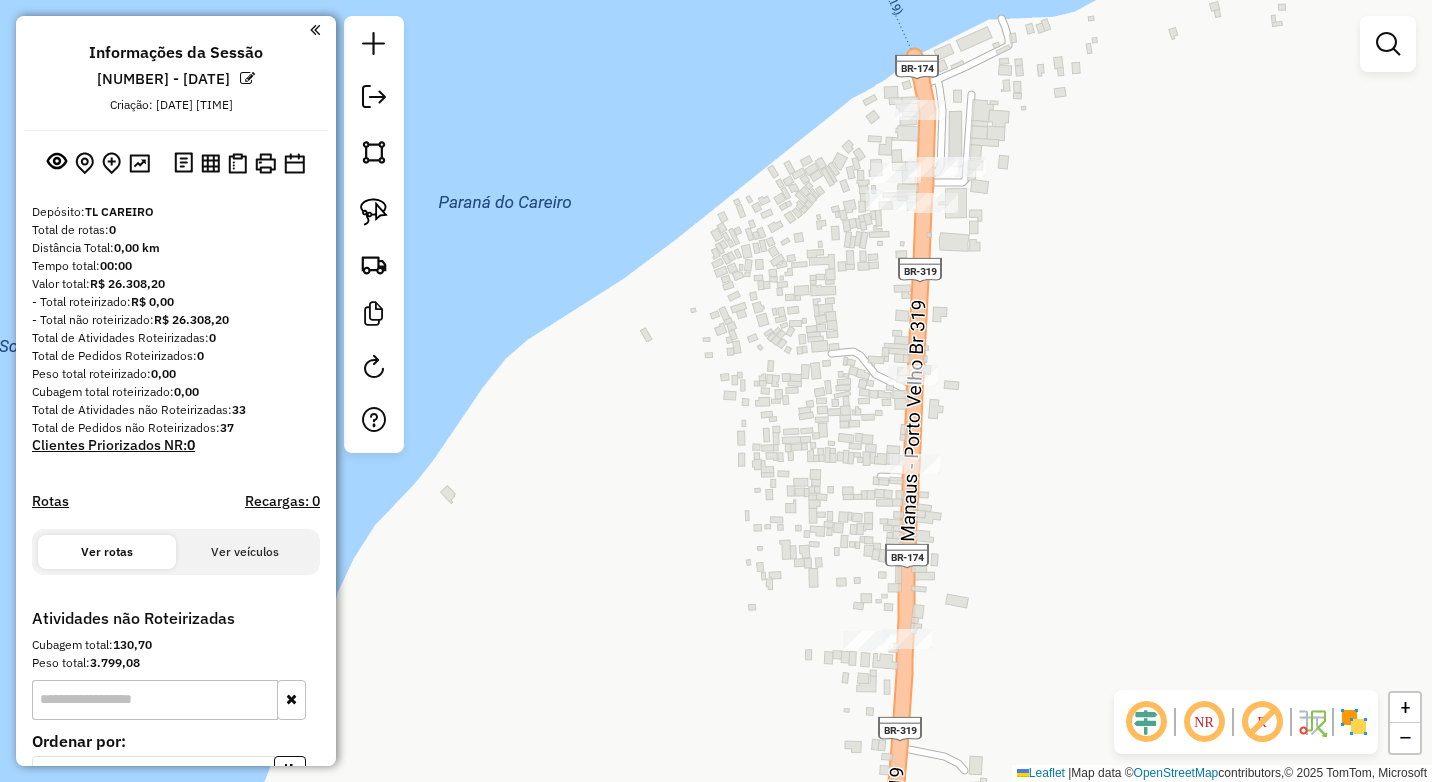 drag, startPoint x: 873, startPoint y: 323, endPoint x: 892, endPoint y: 383, distance: 62.936478 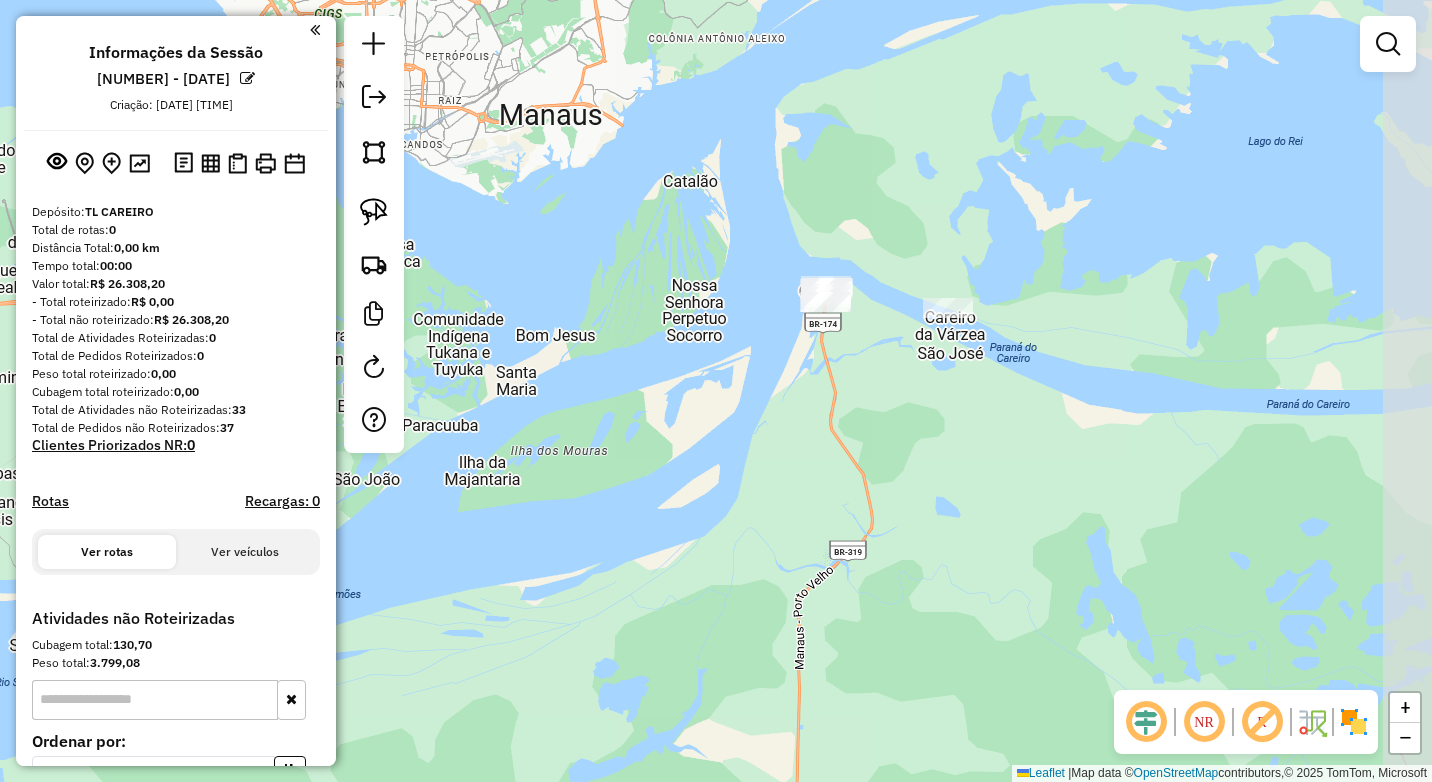 drag, startPoint x: 1246, startPoint y: 424, endPoint x: 985, endPoint y: 371, distance: 266.32687 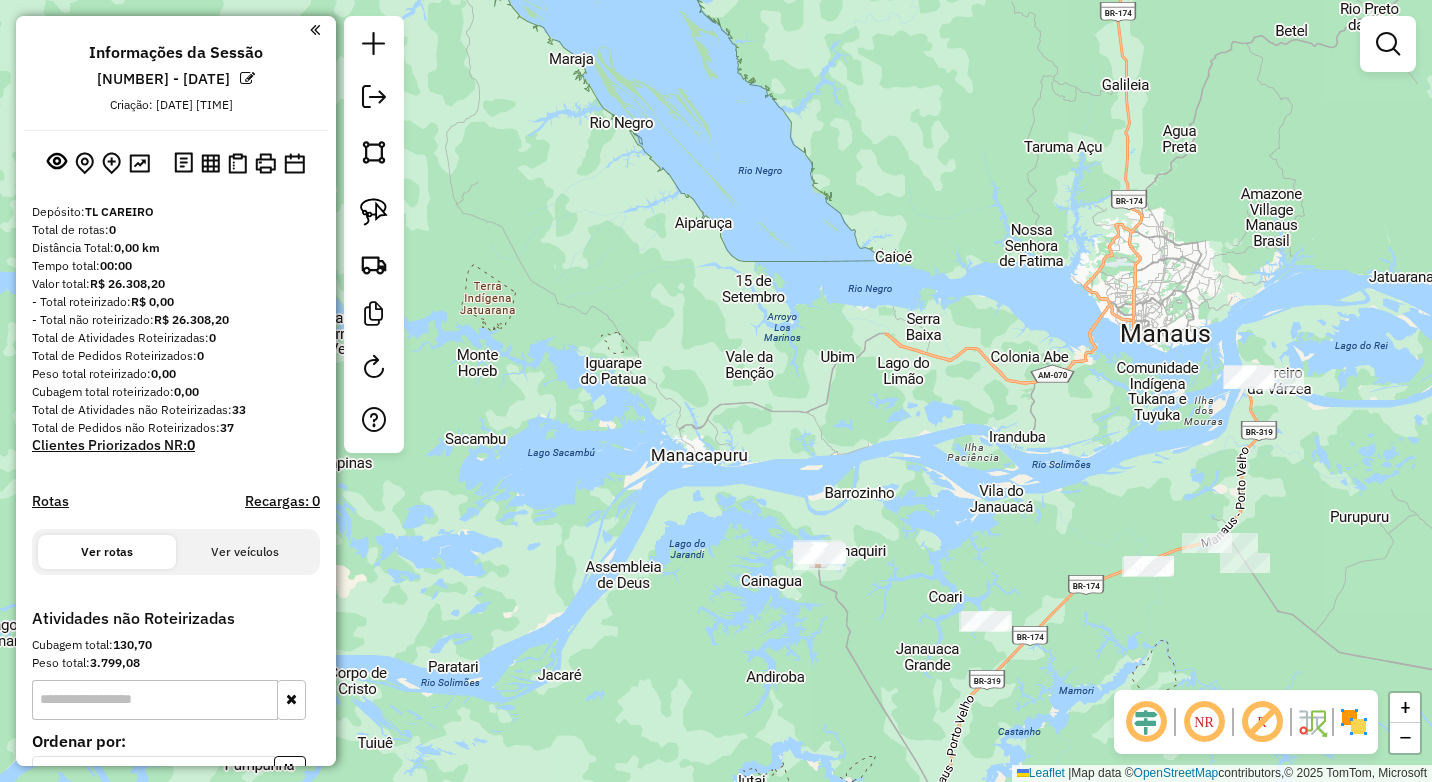 drag, startPoint x: 903, startPoint y: 469, endPoint x: 825, endPoint y: 551, distance: 113.17243 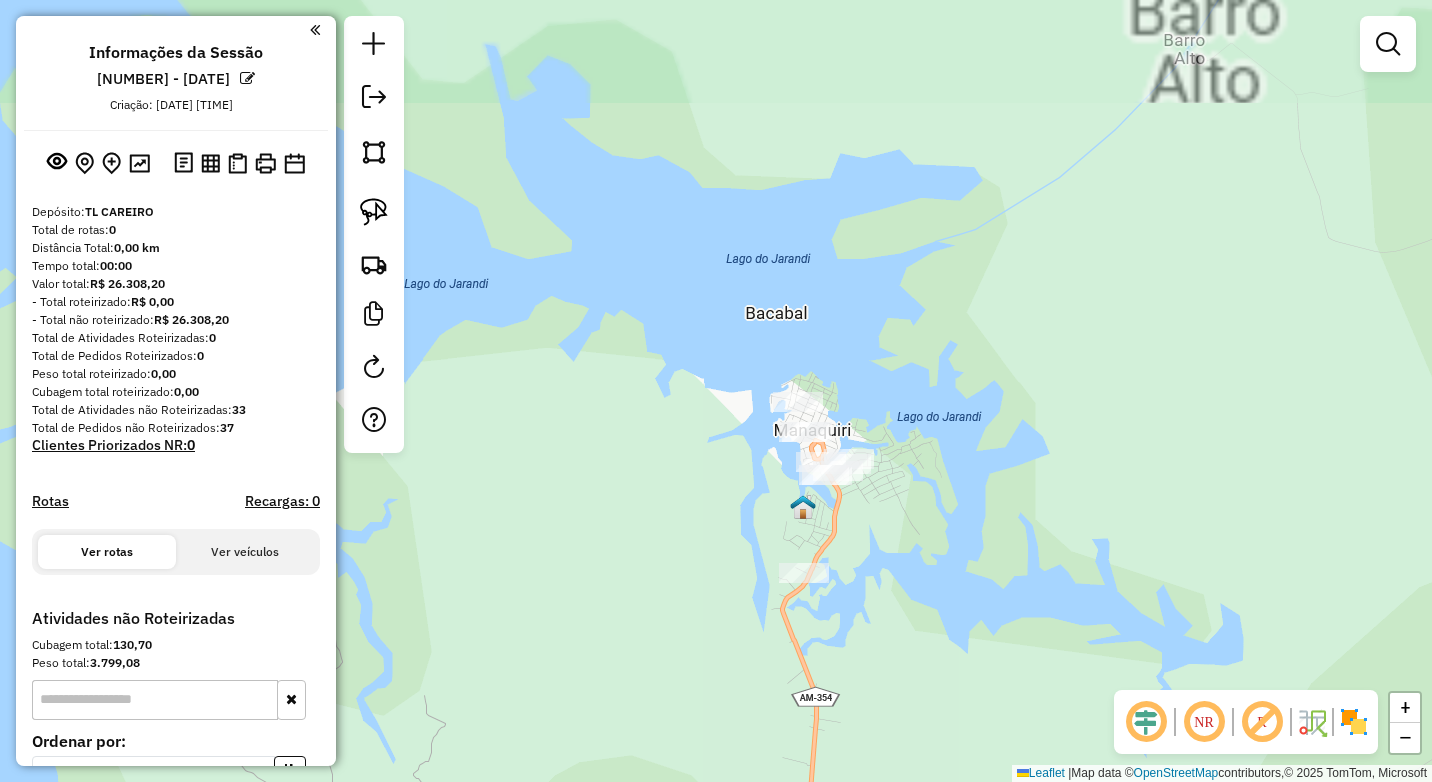 drag, startPoint x: 844, startPoint y: 542, endPoint x: 808, endPoint y: 577, distance: 50.20956 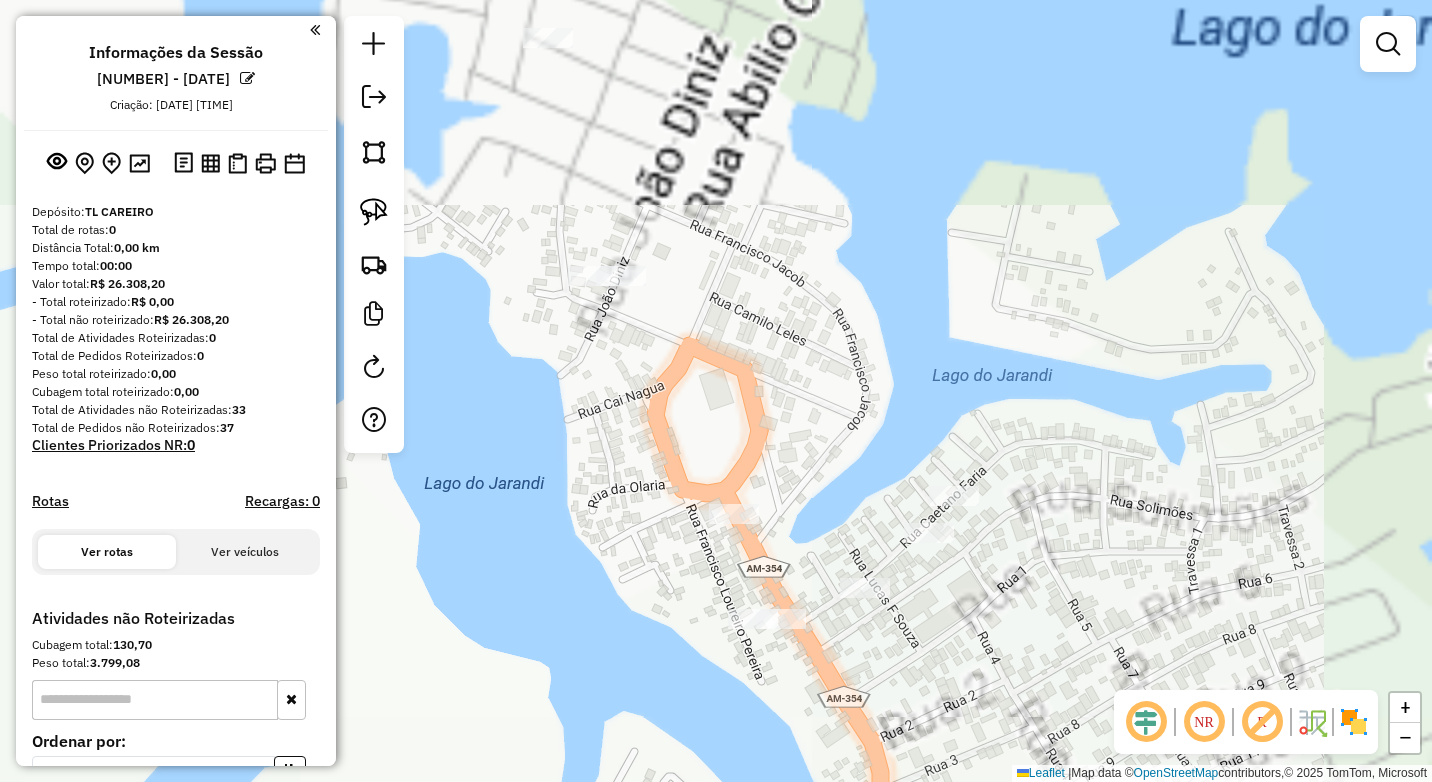 drag, startPoint x: 851, startPoint y: 469, endPoint x: 720, endPoint y: 674, distance: 243.28172 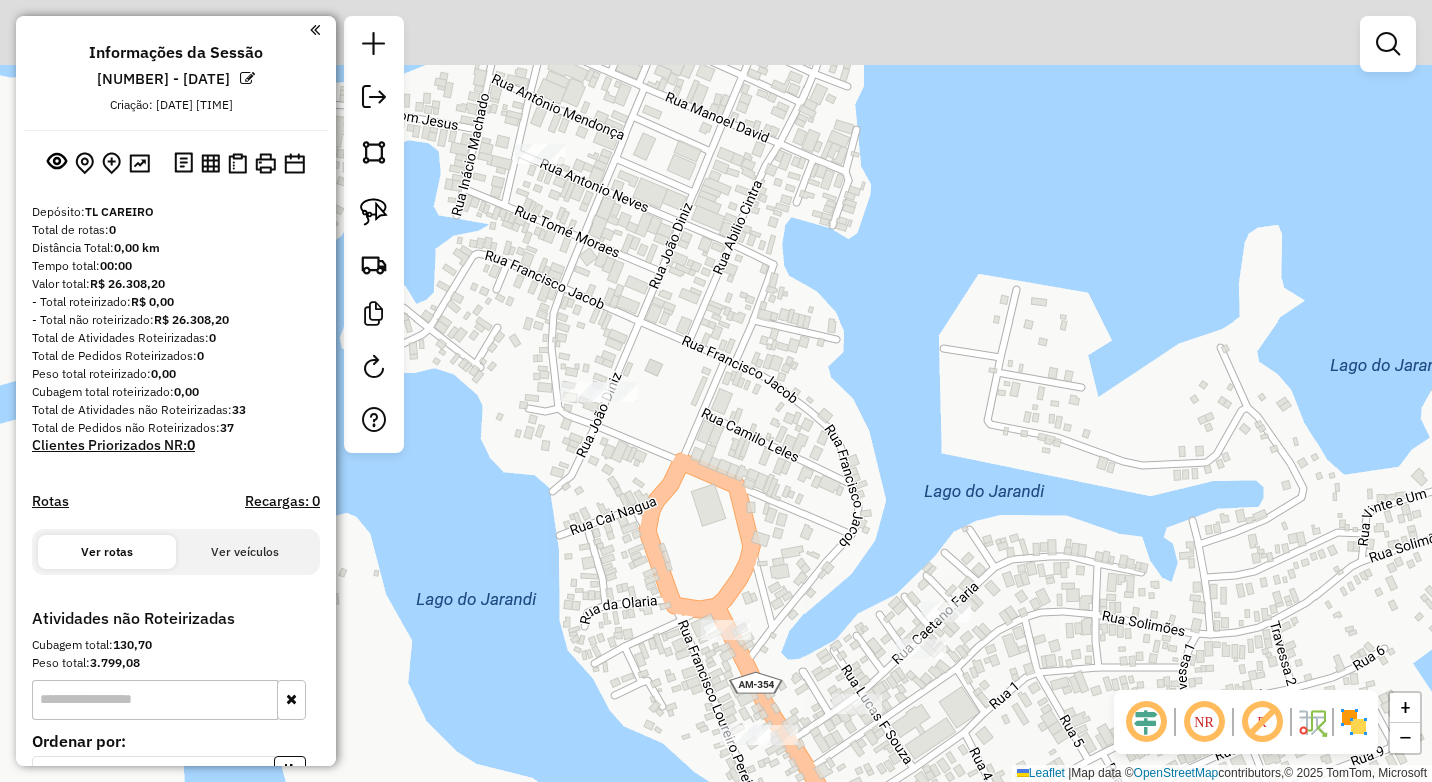 drag, startPoint x: 584, startPoint y: 333, endPoint x: 607, endPoint y: 398, distance: 68.94926 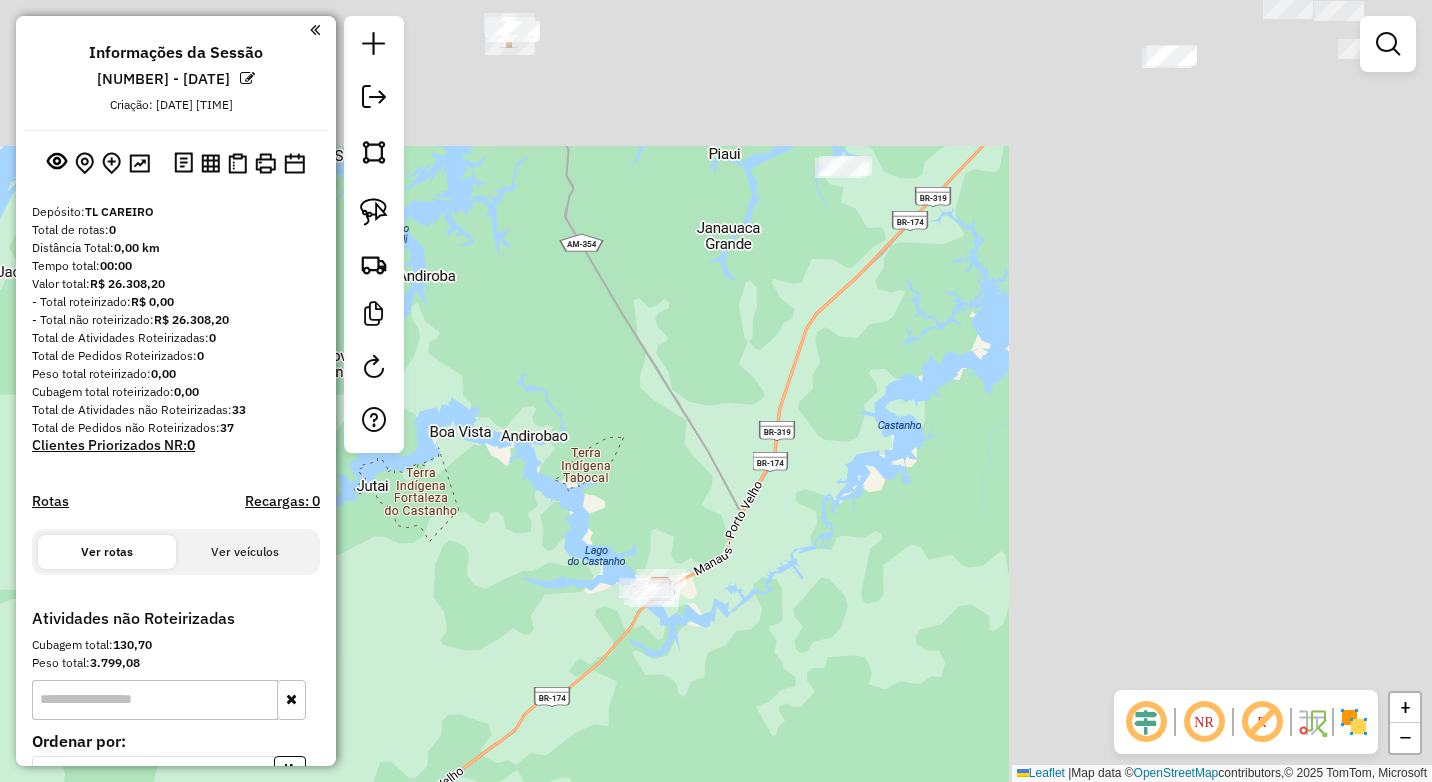 drag, startPoint x: 1259, startPoint y: 346, endPoint x: 663, endPoint y: 578, distance: 639.5624 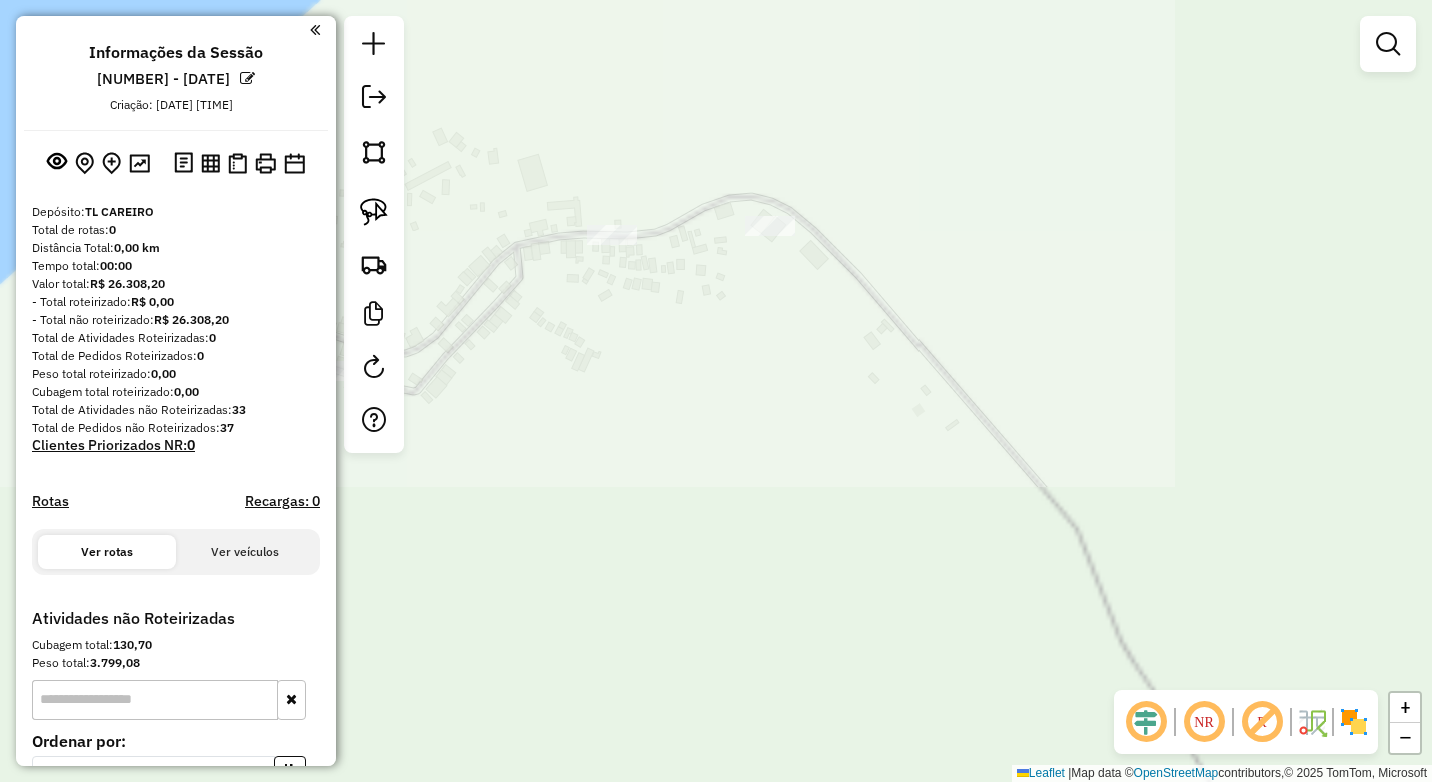 drag, startPoint x: 725, startPoint y: 358, endPoint x: 756, endPoint y: 480, distance: 125.87692 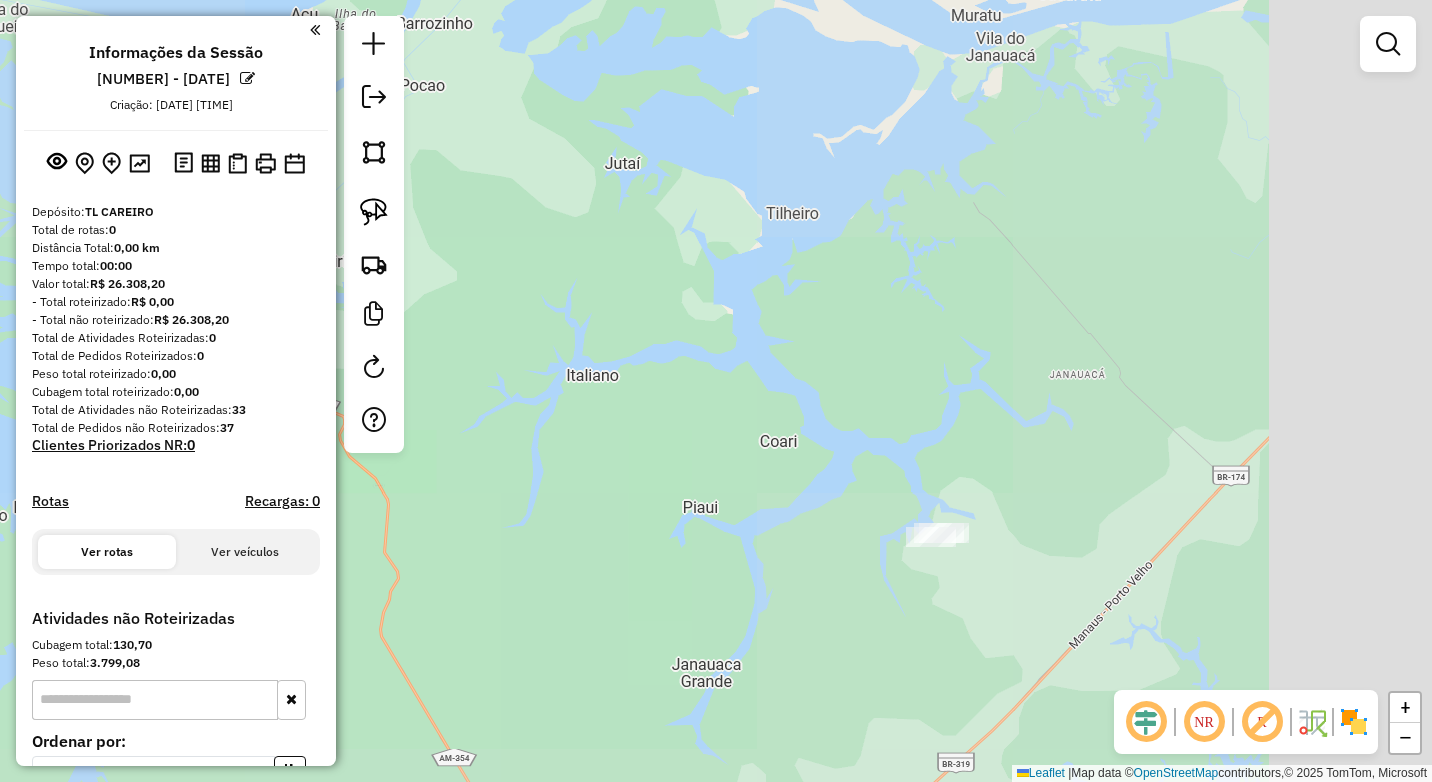 drag, startPoint x: 1014, startPoint y: 543, endPoint x: 944, endPoint y: 549, distance: 70.256676 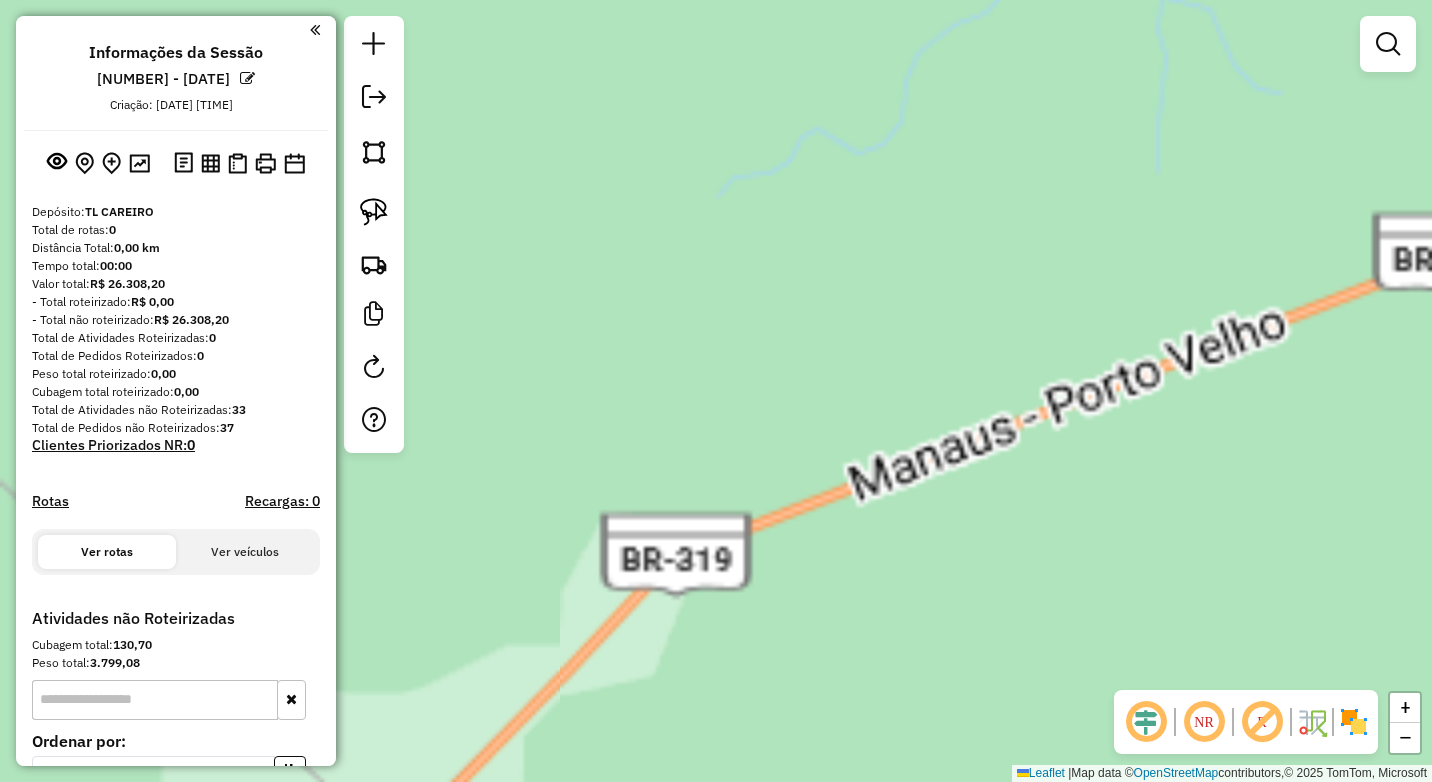 drag, startPoint x: 705, startPoint y: 555, endPoint x: 742, endPoint y: 538, distance: 40.718548 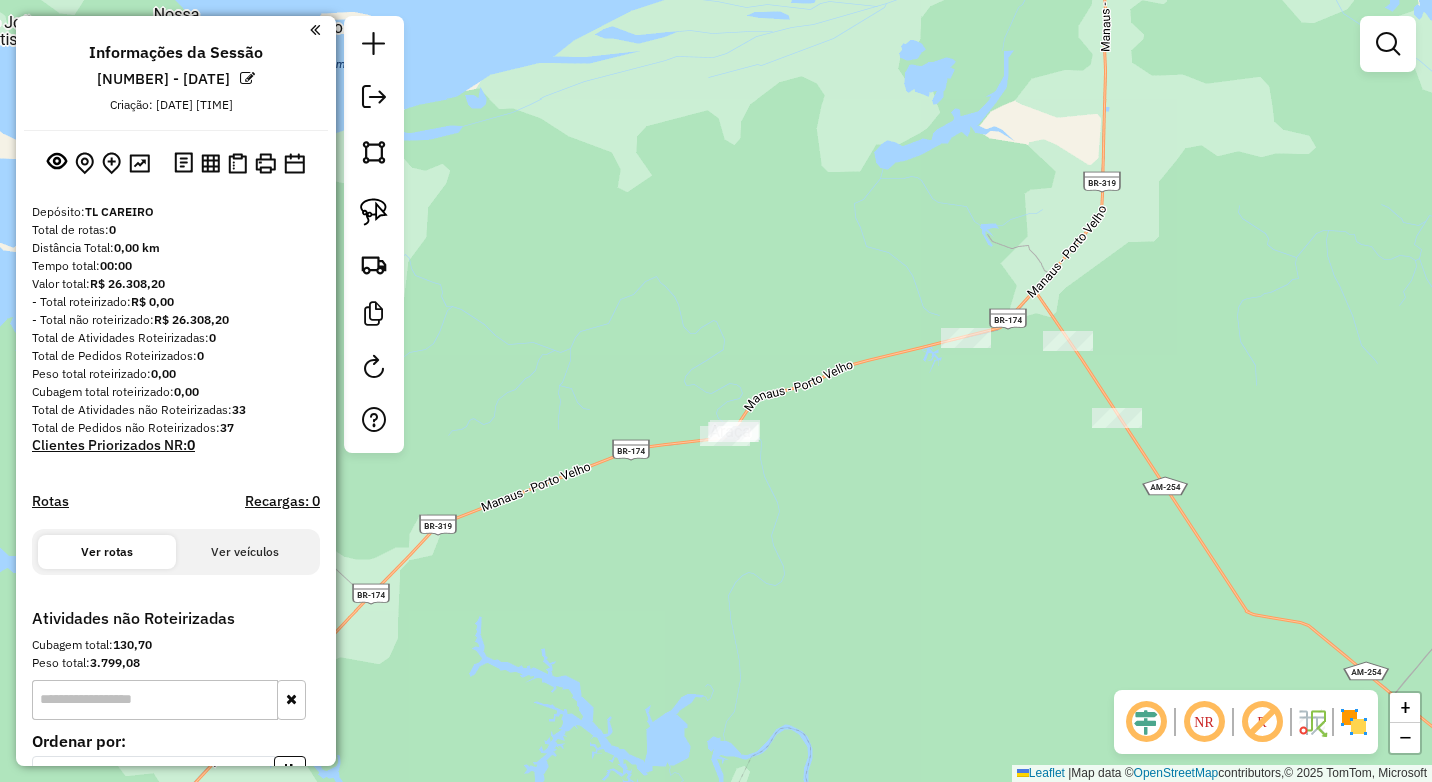 drag, startPoint x: 1082, startPoint y: 454, endPoint x: 1012, endPoint y: 448, distance: 70.256676 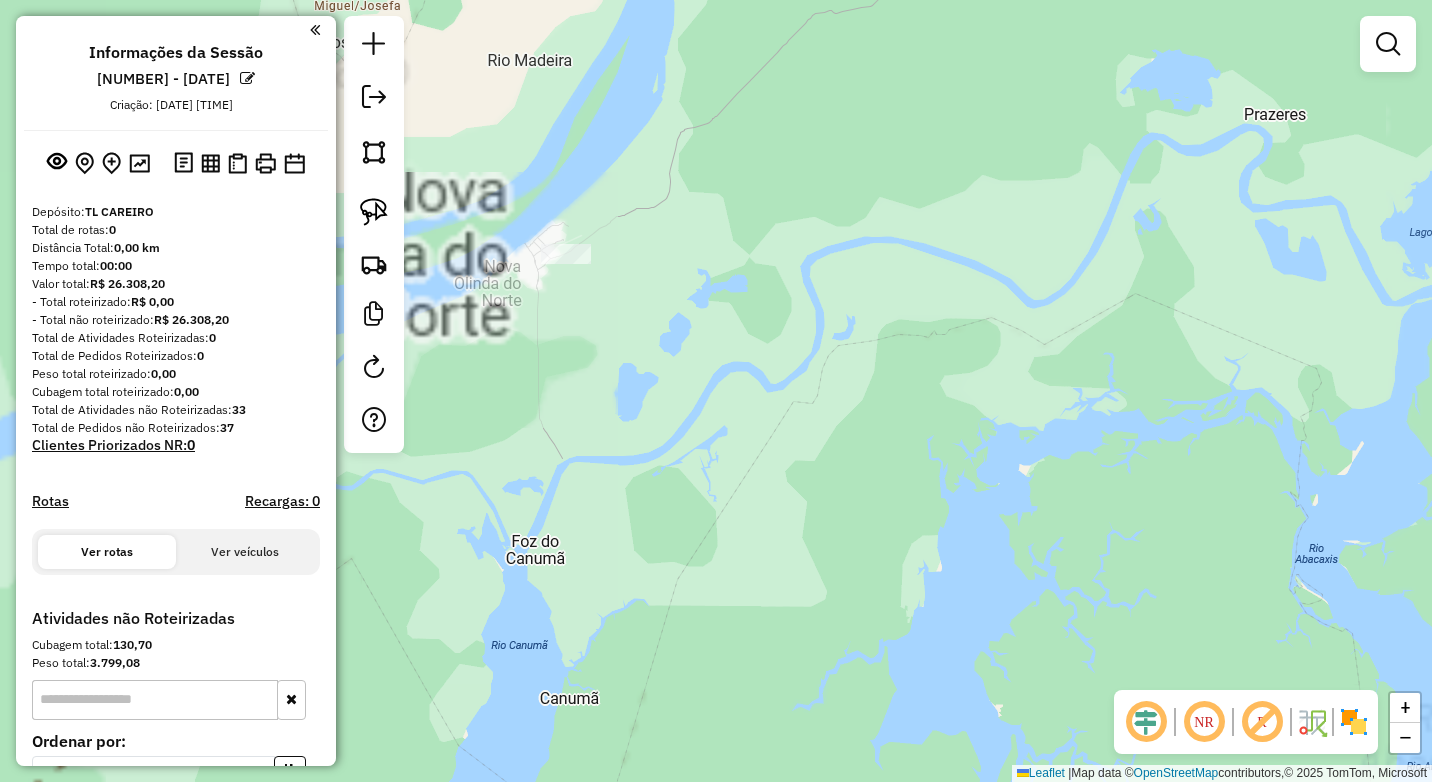 drag, startPoint x: 632, startPoint y: 292, endPoint x: 557, endPoint y: 298, distance: 75.23962 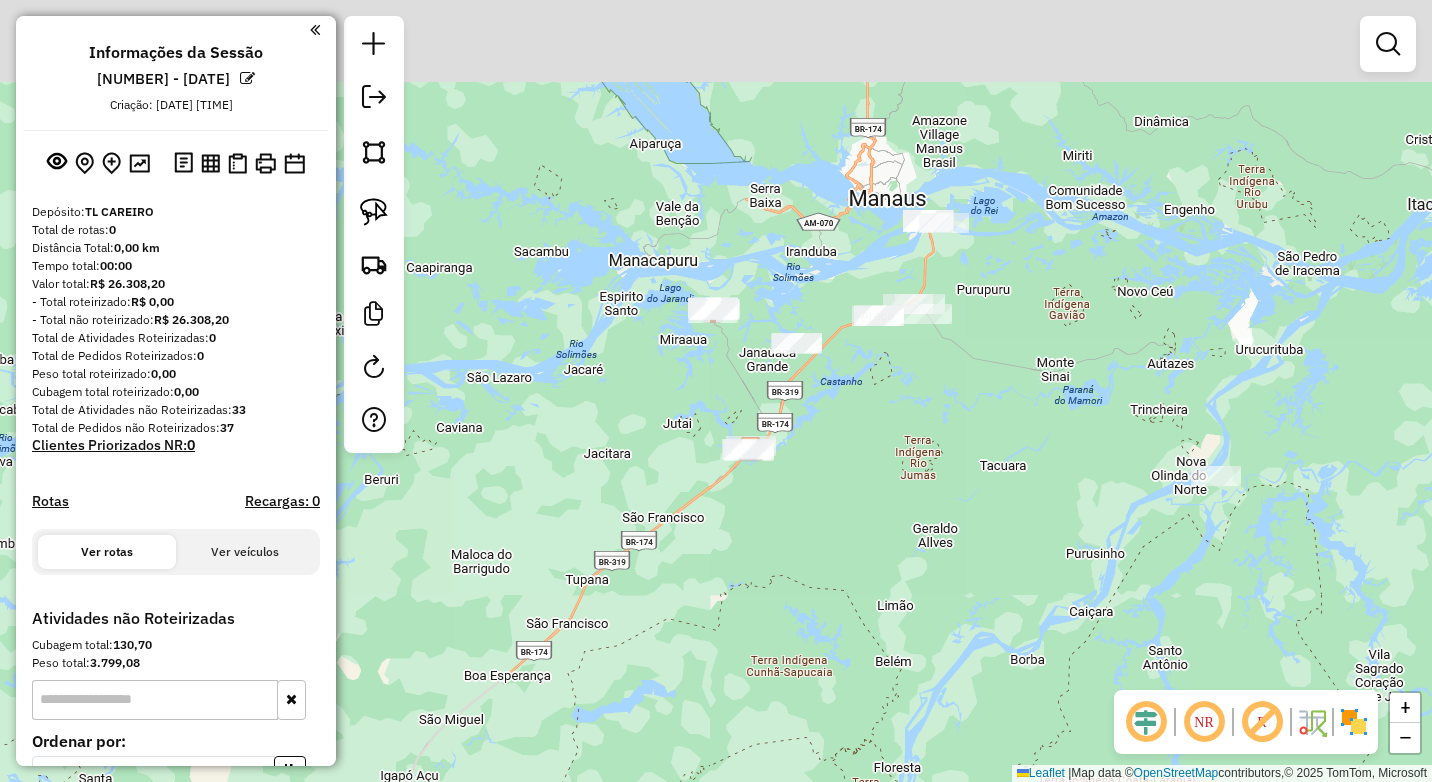 drag, startPoint x: 1005, startPoint y: 388, endPoint x: 634, endPoint y: 455, distance: 377.0013 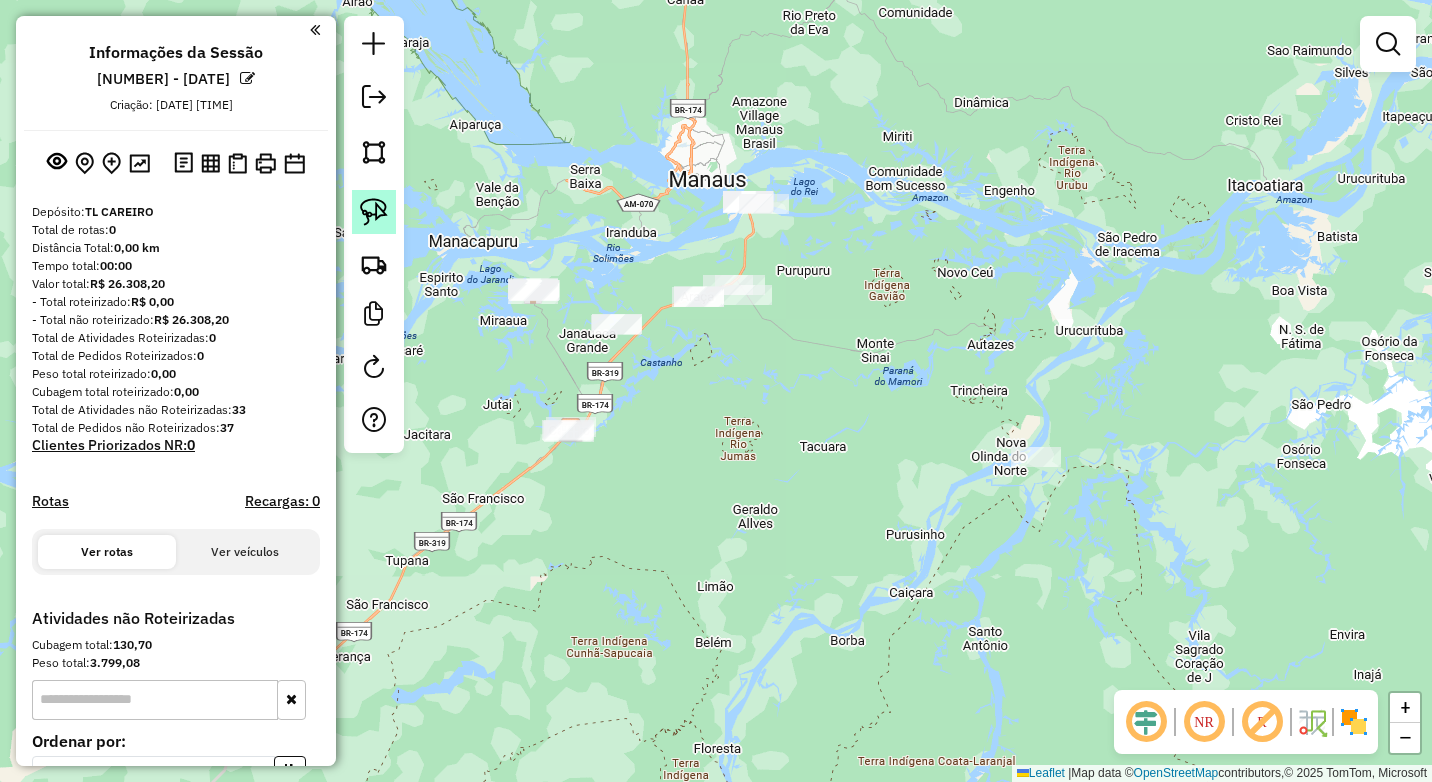 click 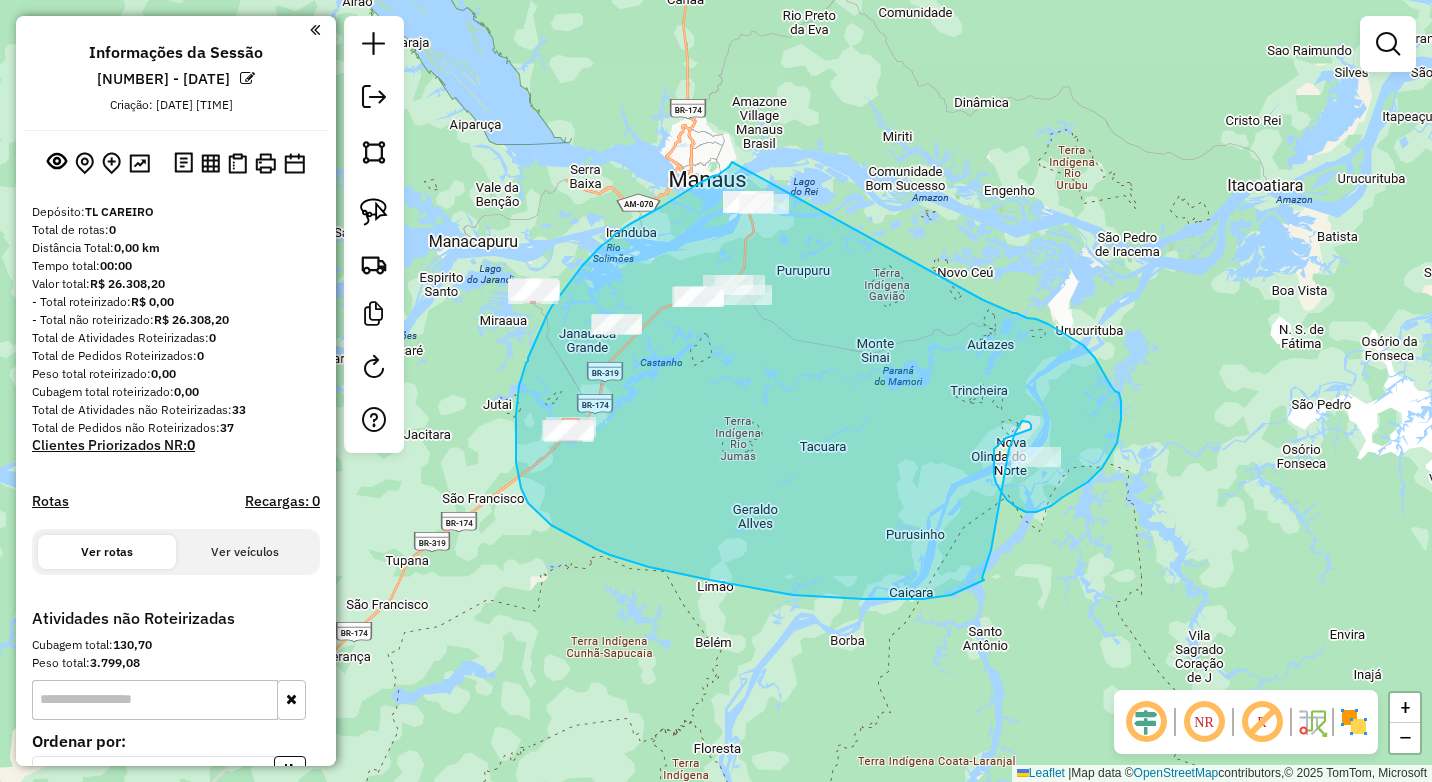 drag, startPoint x: 732, startPoint y: 162, endPoint x: 983, endPoint y: 300, distance: 286.435 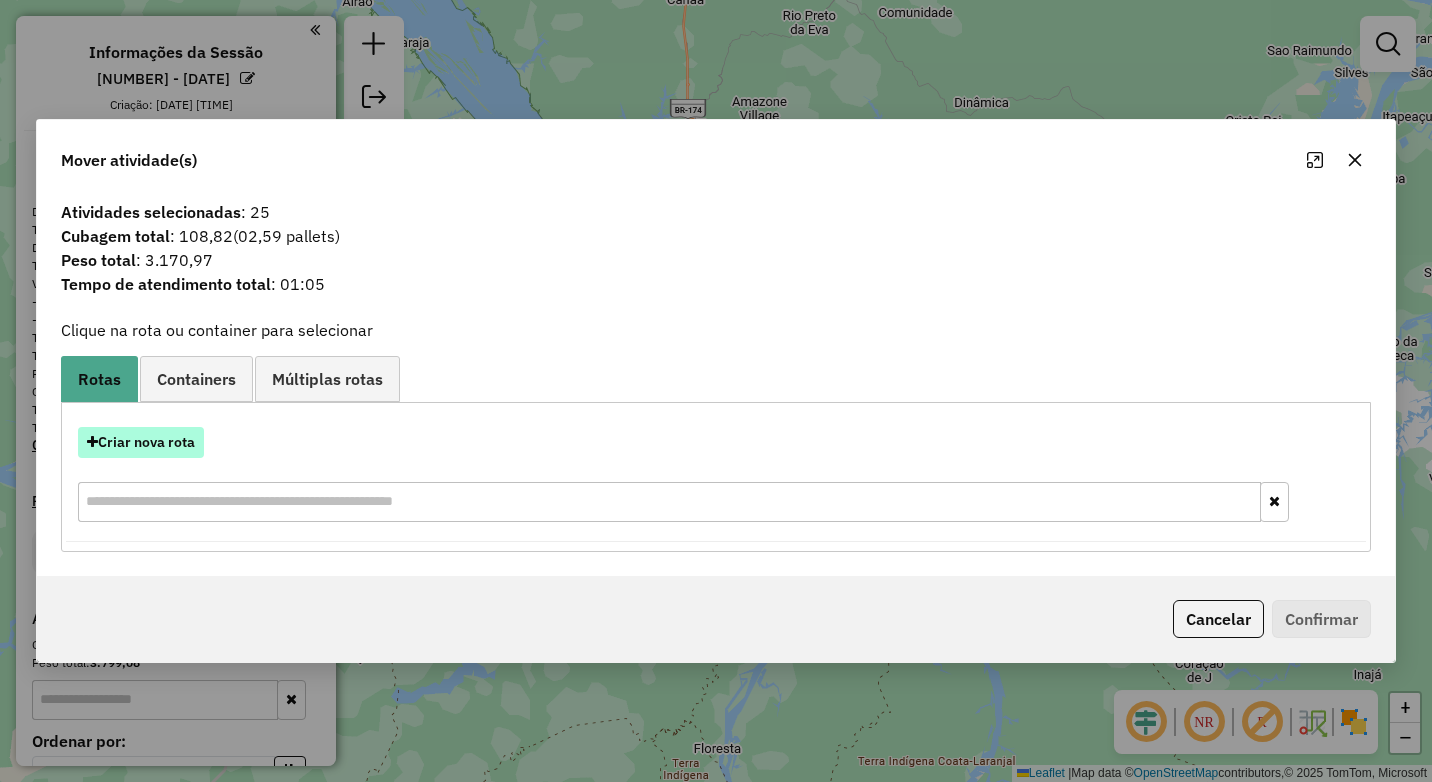 click on "Criar nova rota" at bounding box center [141, 442] 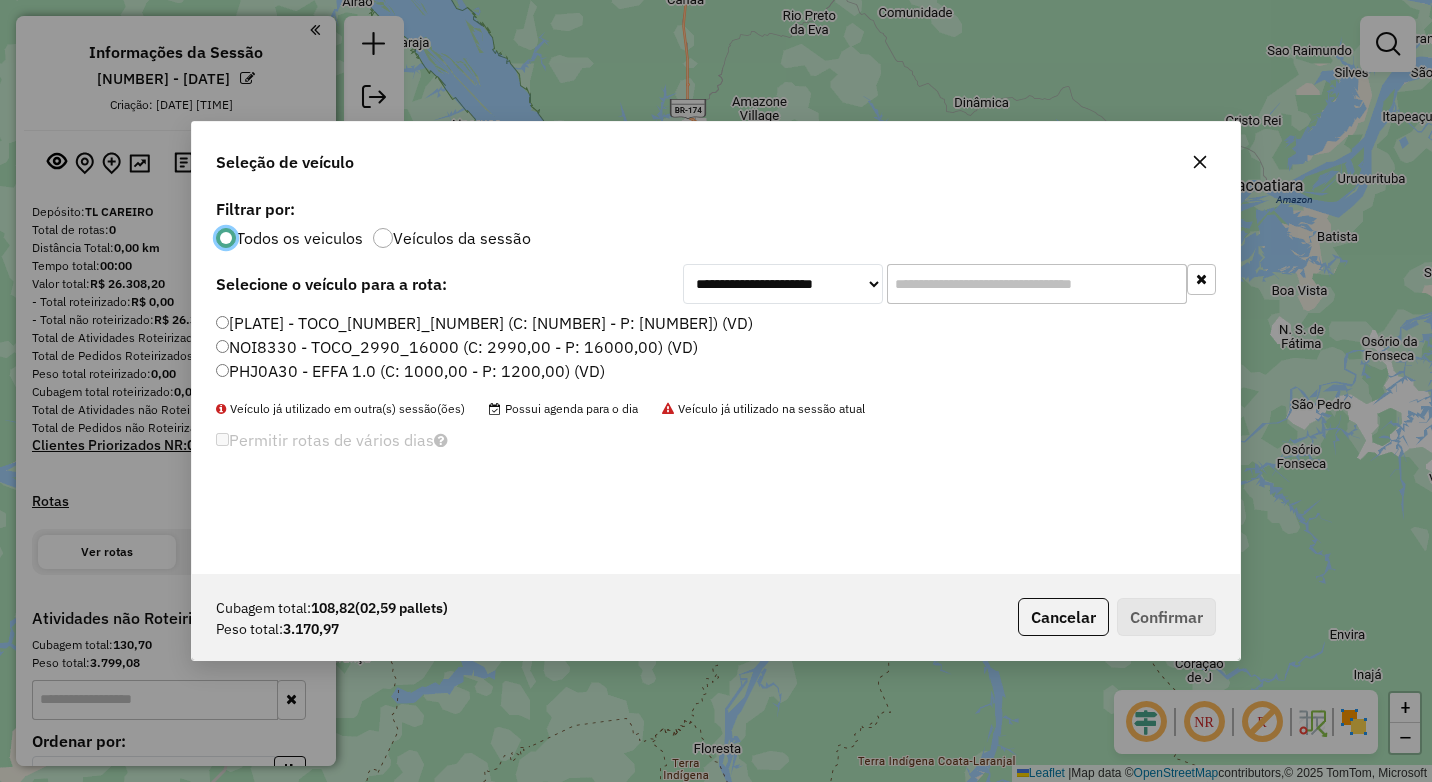 scroll, scrollTop: 11, scrollLeft: 6, axis: both 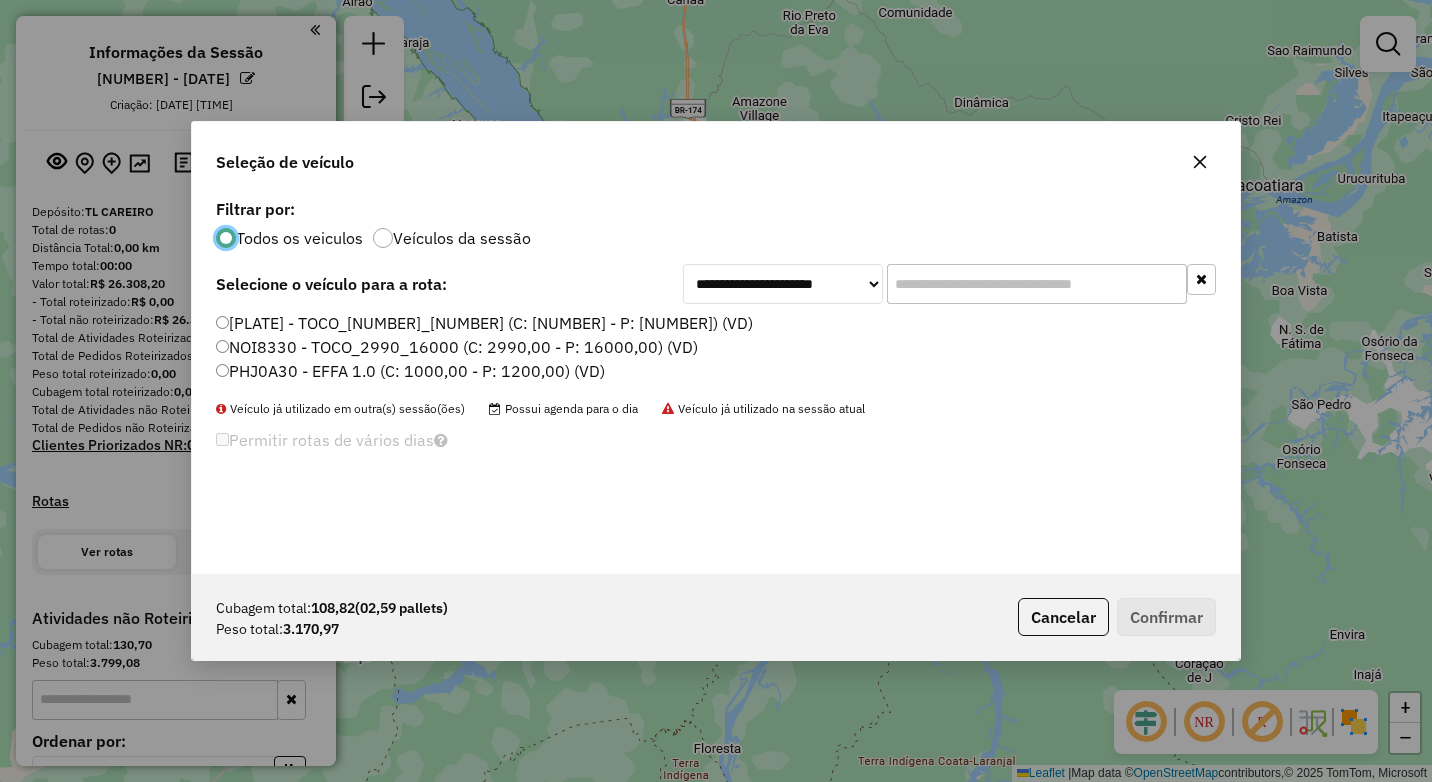 click on "NOI8330 - TOCO_2990_16000 (C: 2990,00 - P: 16000,00) (VD)" 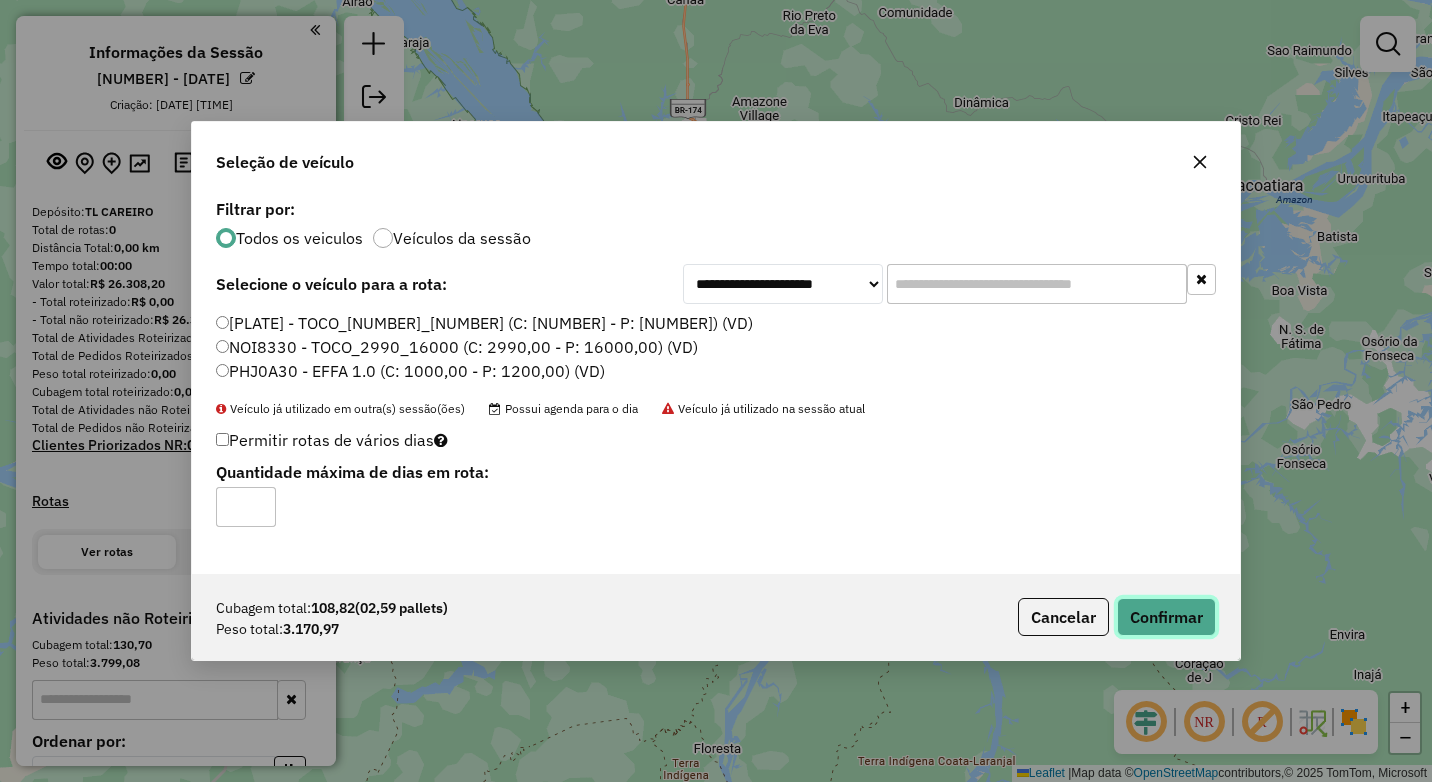 click on "Confirmar" 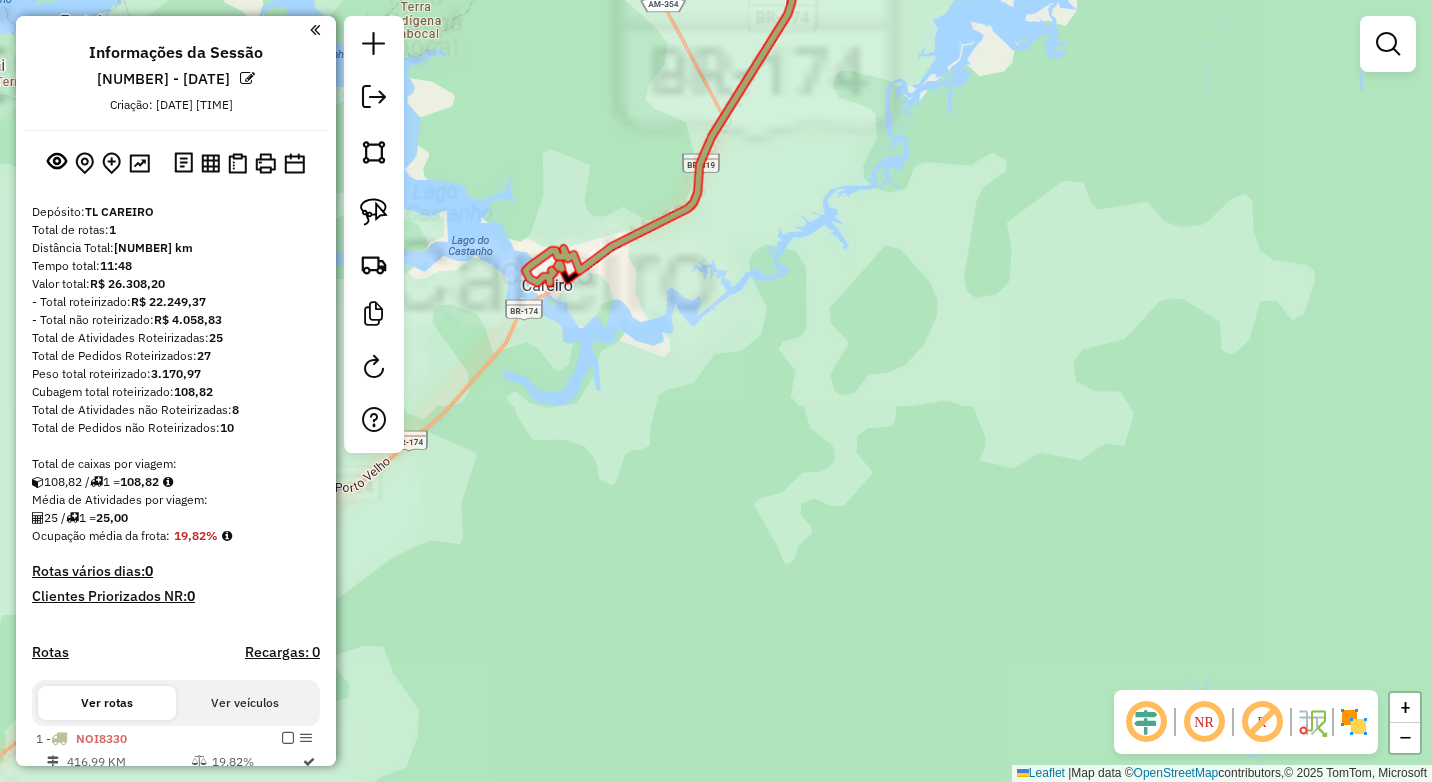 drag, startPoint x: 583, startPoint y: 627, endPoint x: 607, endPoint y: 690, distance: 67.41662 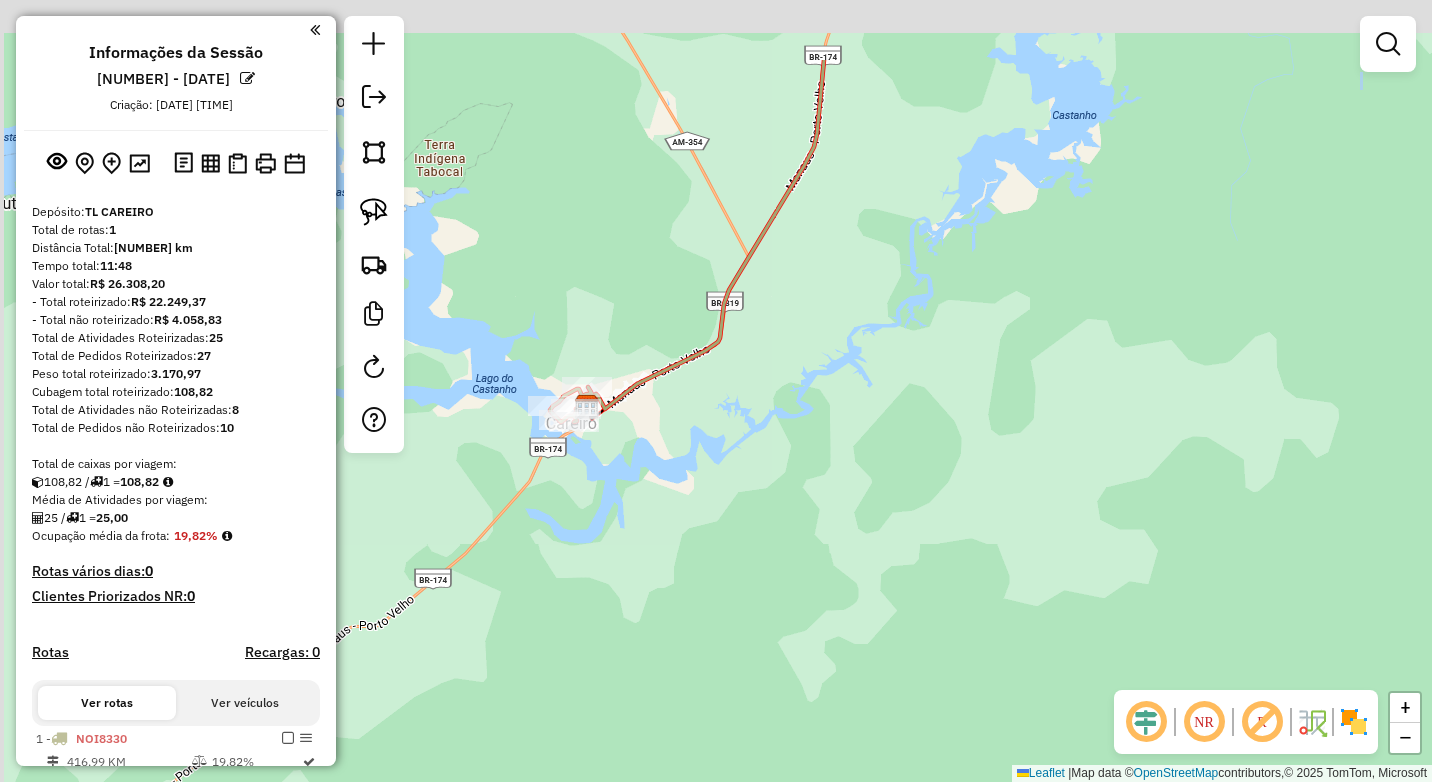 drag, startPoint x: 647, startPoint y: 559, endPoint x: 555, endPoint y: 432, distance: 156.82155 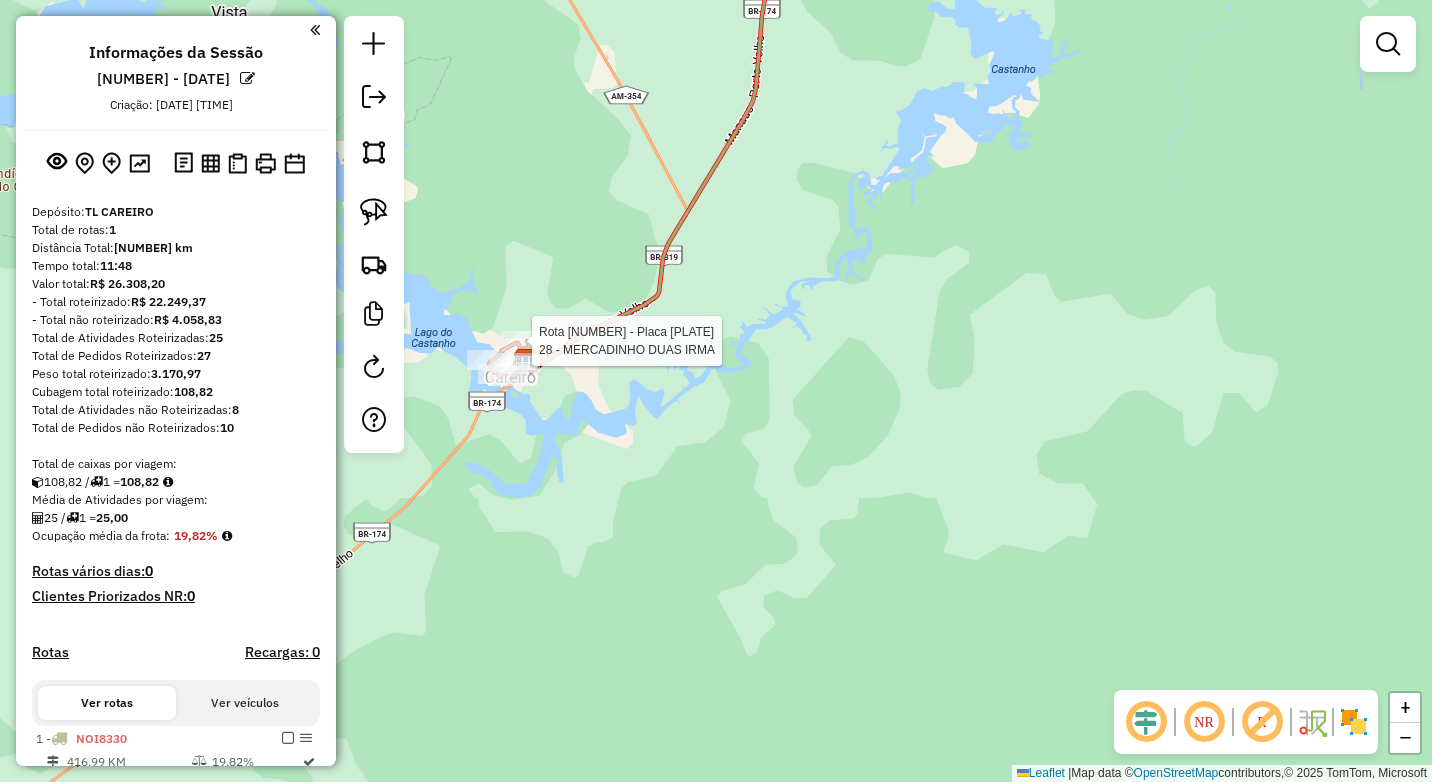 select on "**********" 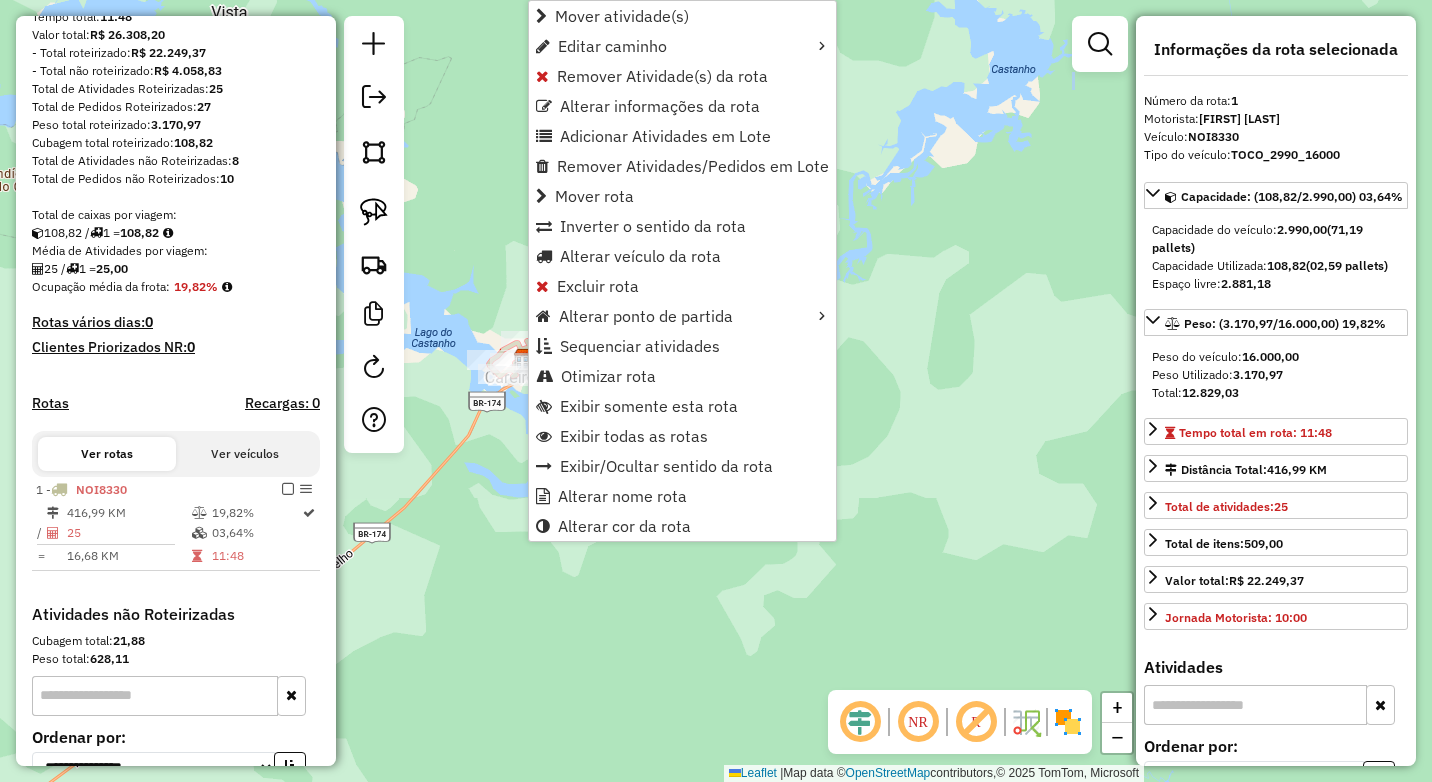 scroll, scrollTop: 447, scrollLeft: 0, axis: vertical 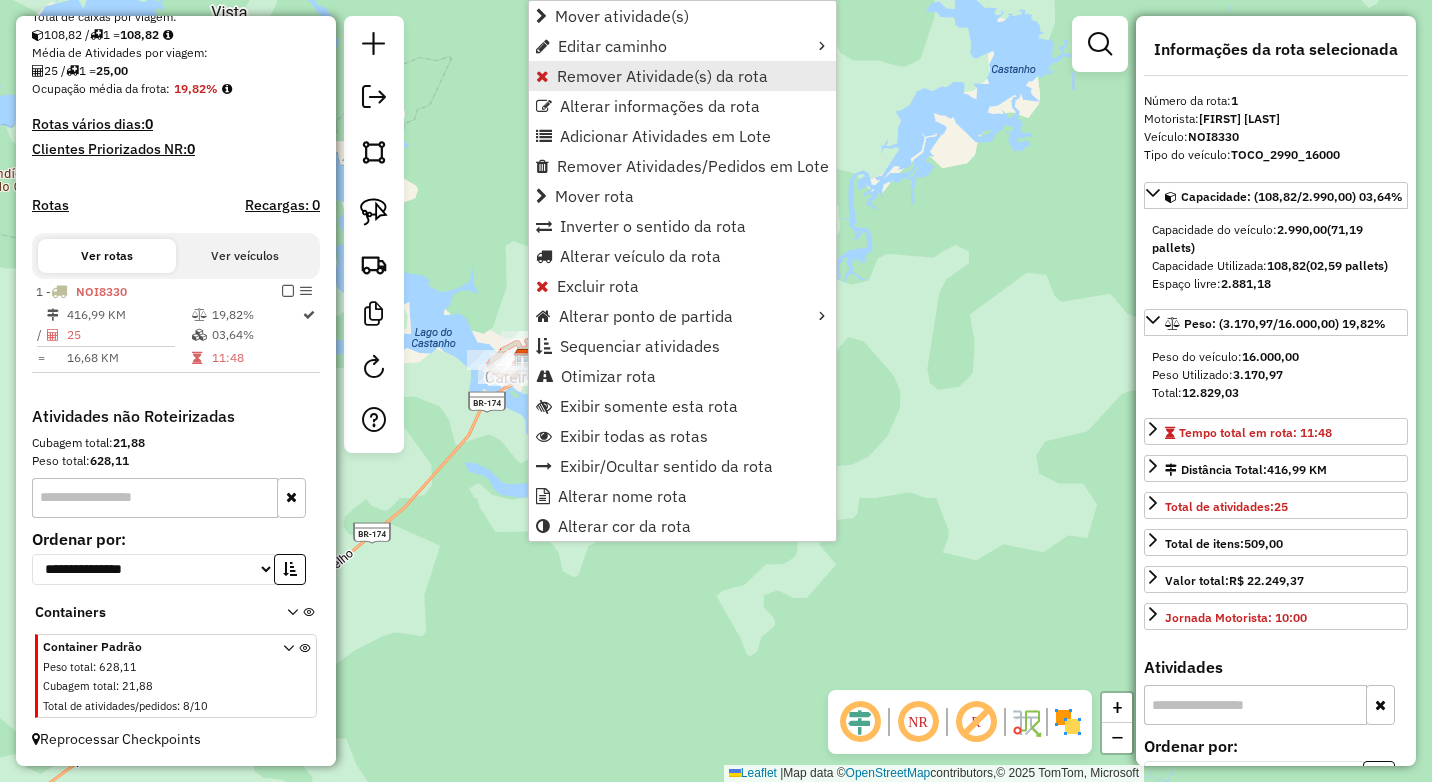 click on "Remover Atividade(s) da rota" at bounding box center [662, 76] 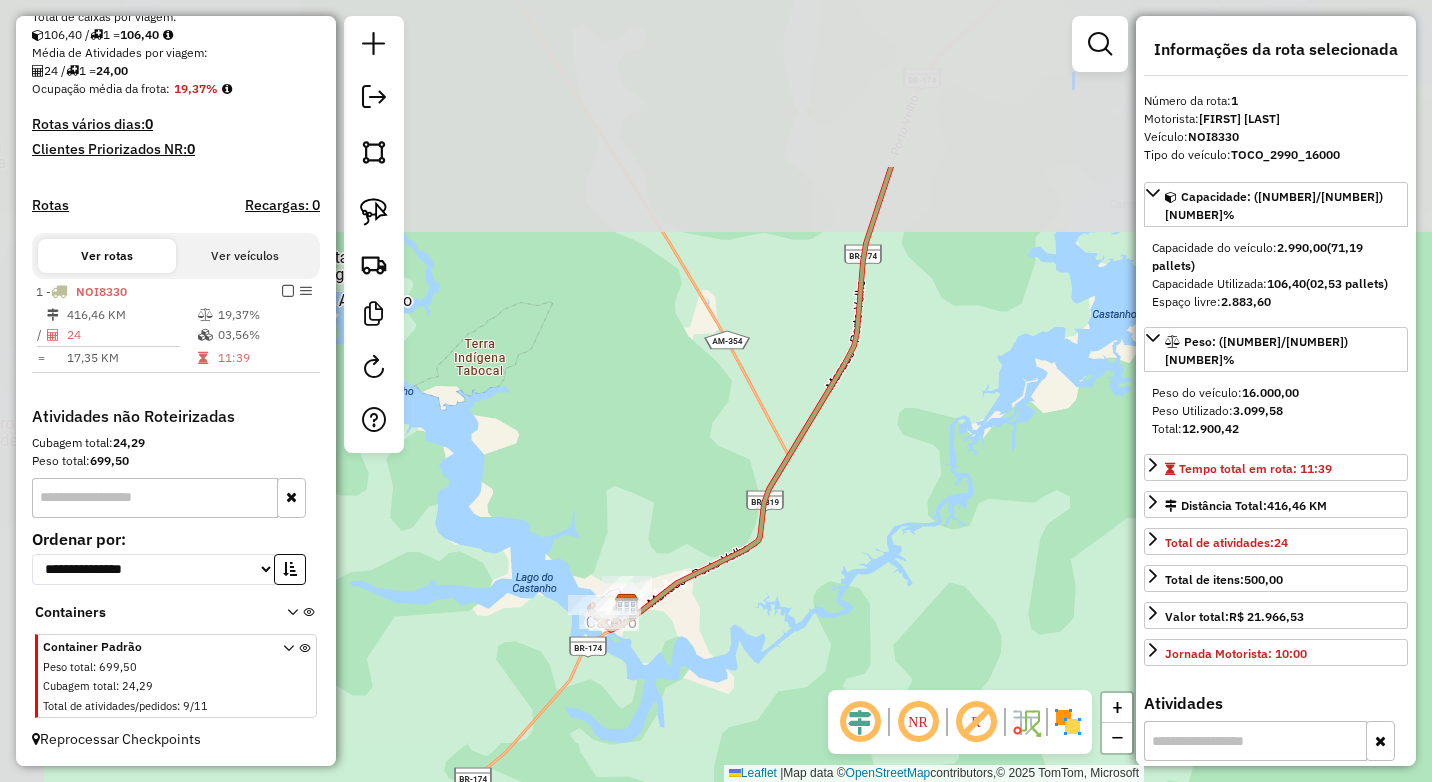 drag, startPoint x: 595, startPoint y: 580, endPoint x: 684, endPoint y: 568, distance: 89.80534 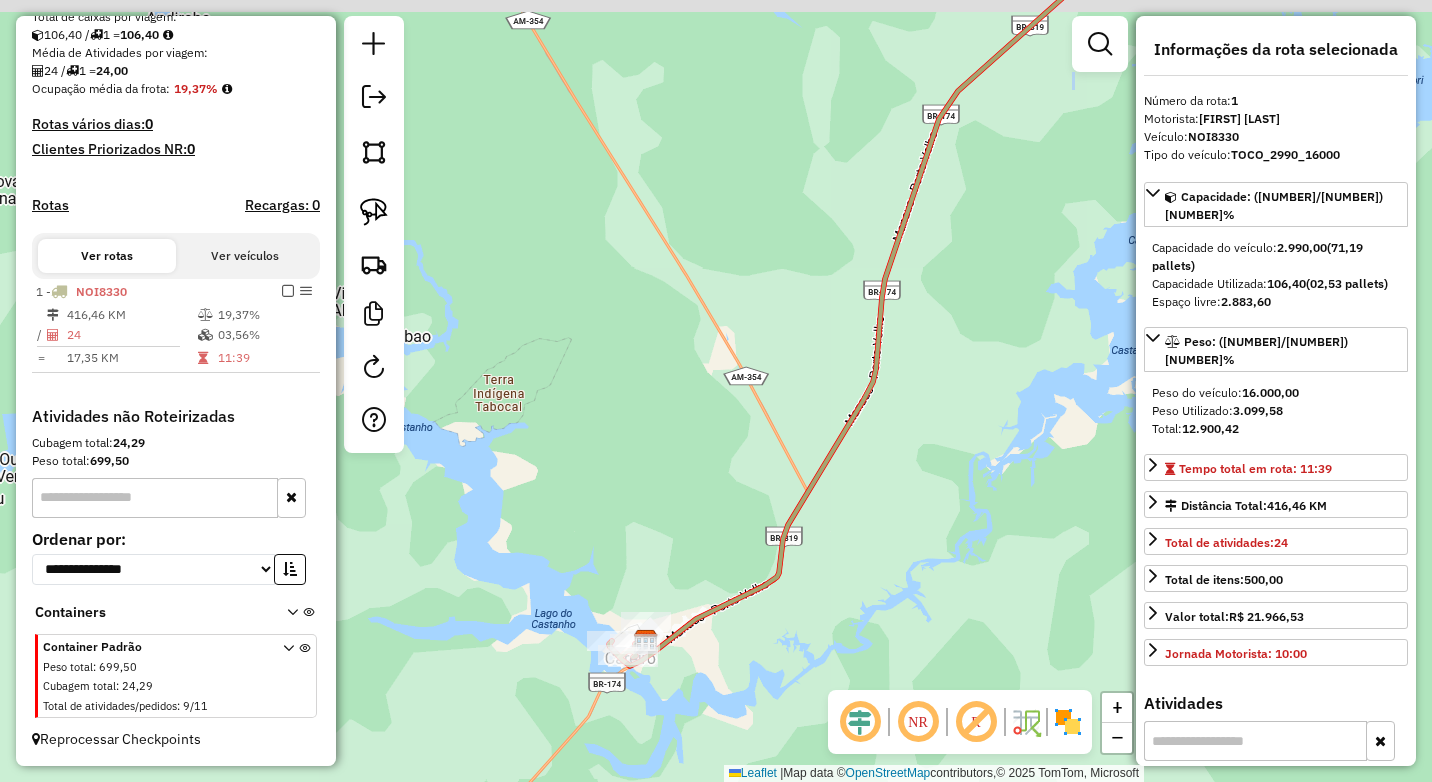 drag, startPoint x: 564, startPoint y: 261, endPoint x: 593, endPoint y: 365, distance: 107.96759 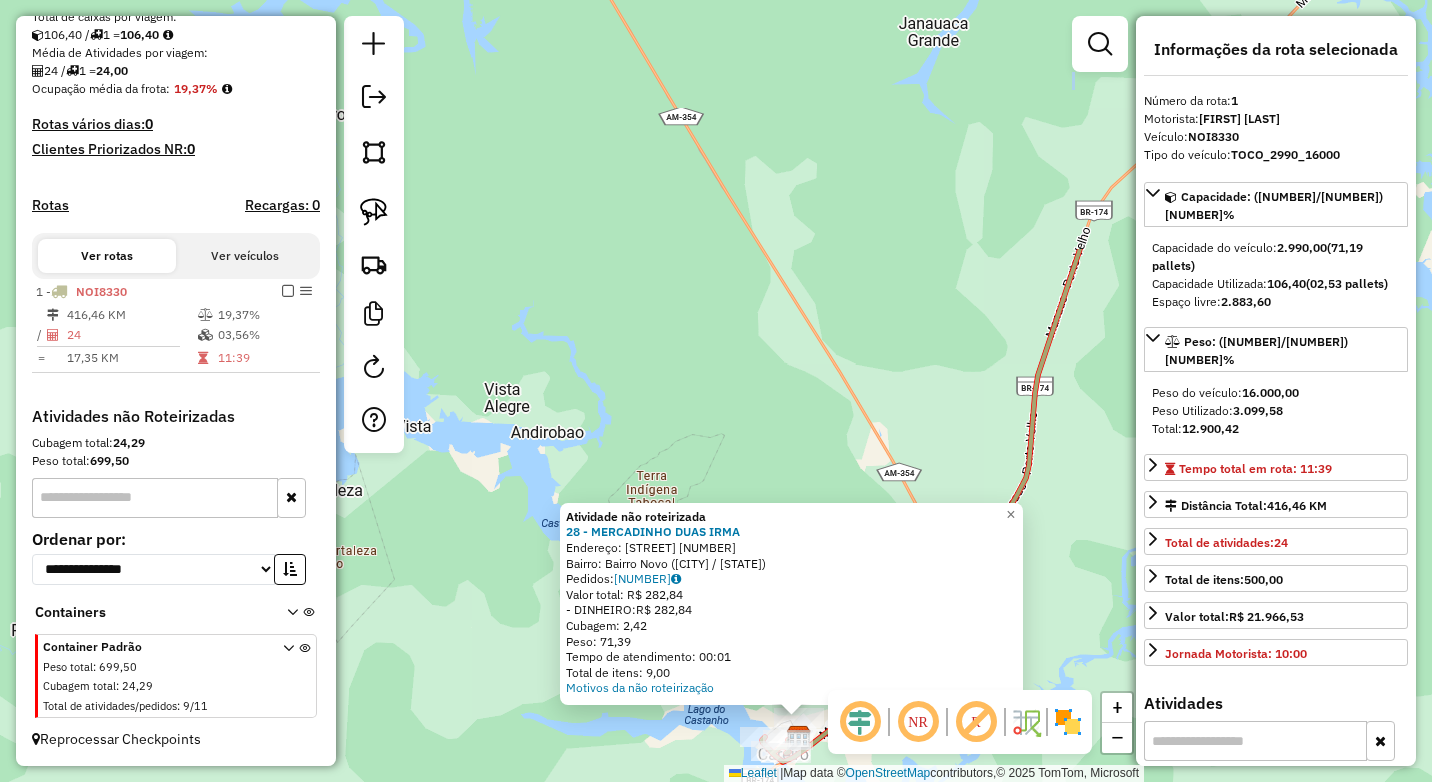 drag, startPoint x: 639, startPoint y: 498, endPoint x: 793, endPoint y: 576, distance: 172.62677 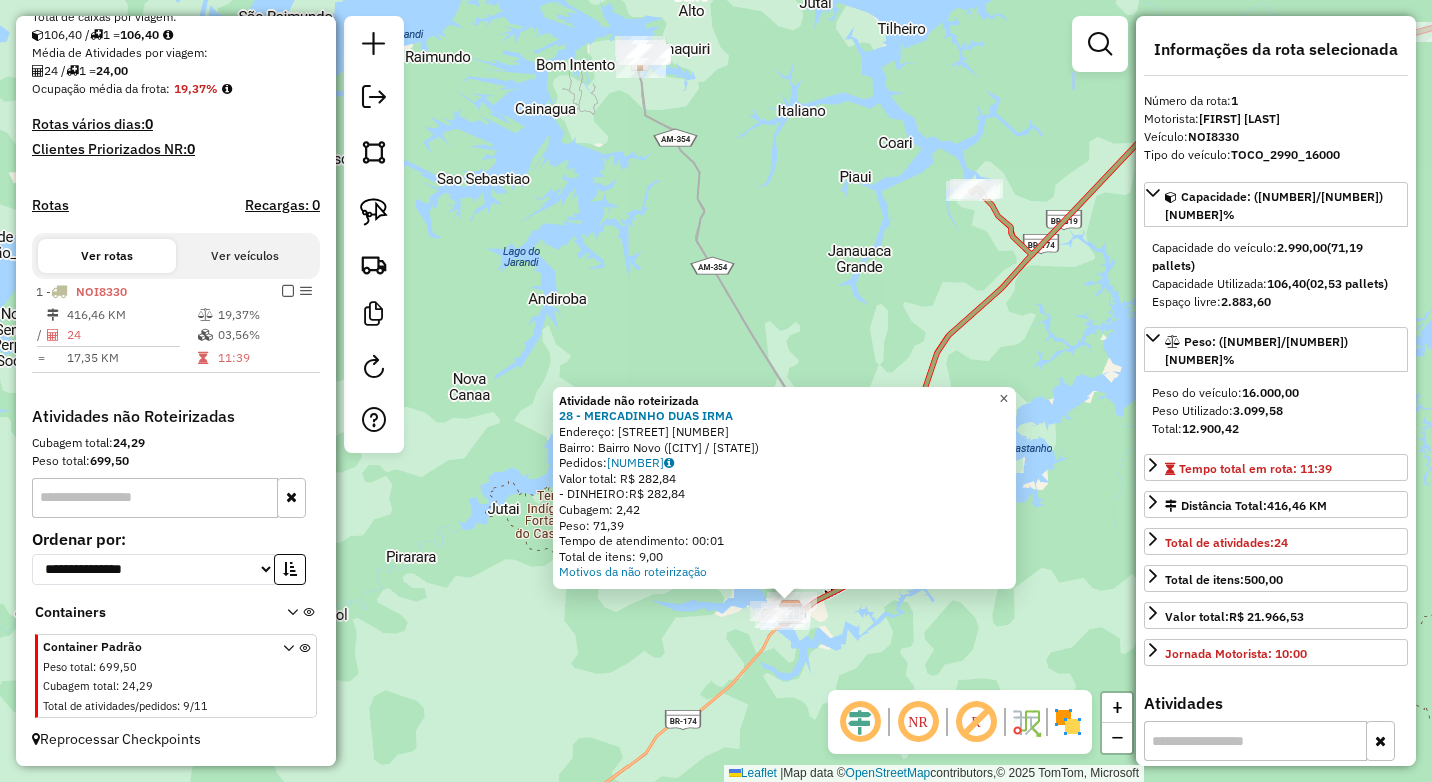 click on "×" 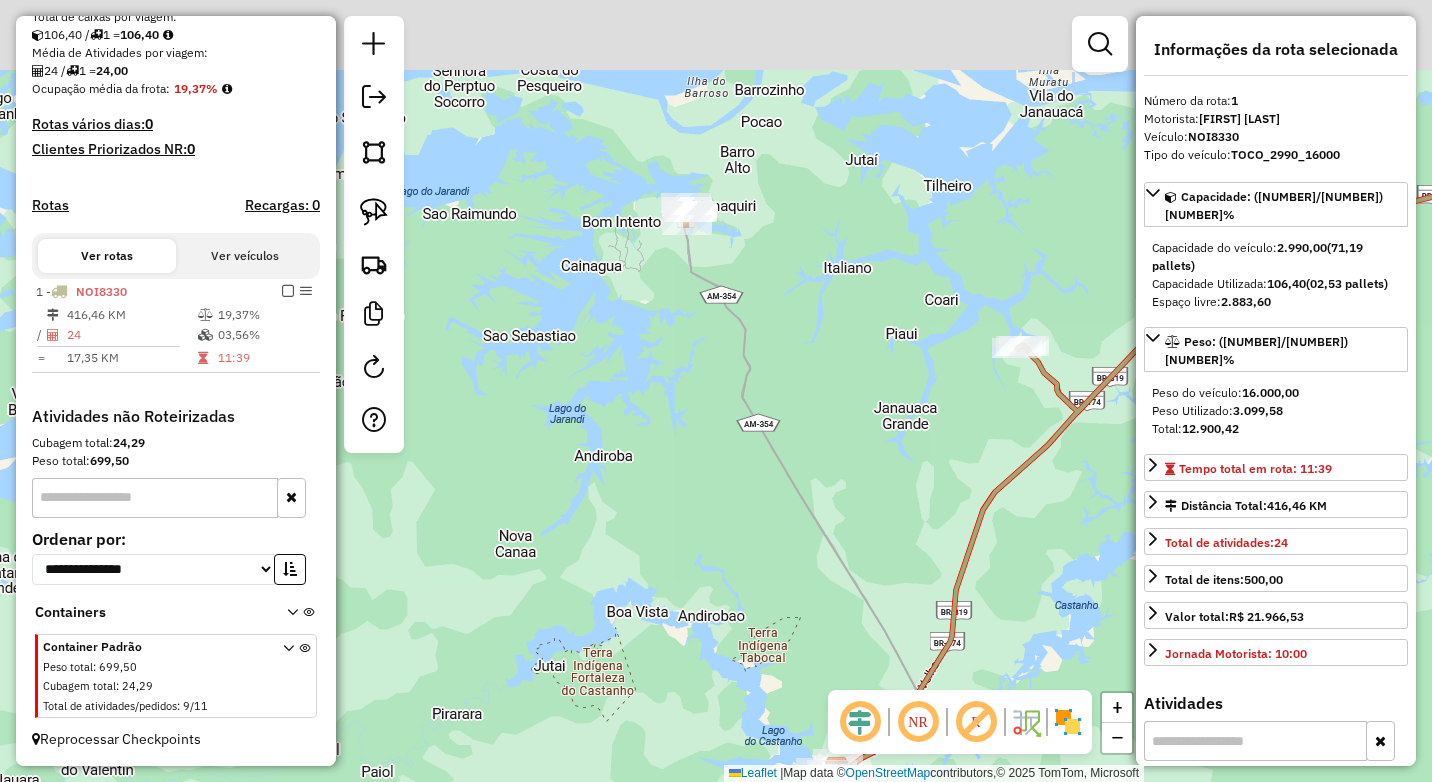 drag, startPoint x: 758, startPoint y: 480, endPoint x: 771, endPoint y: 603, distance: 123.68508 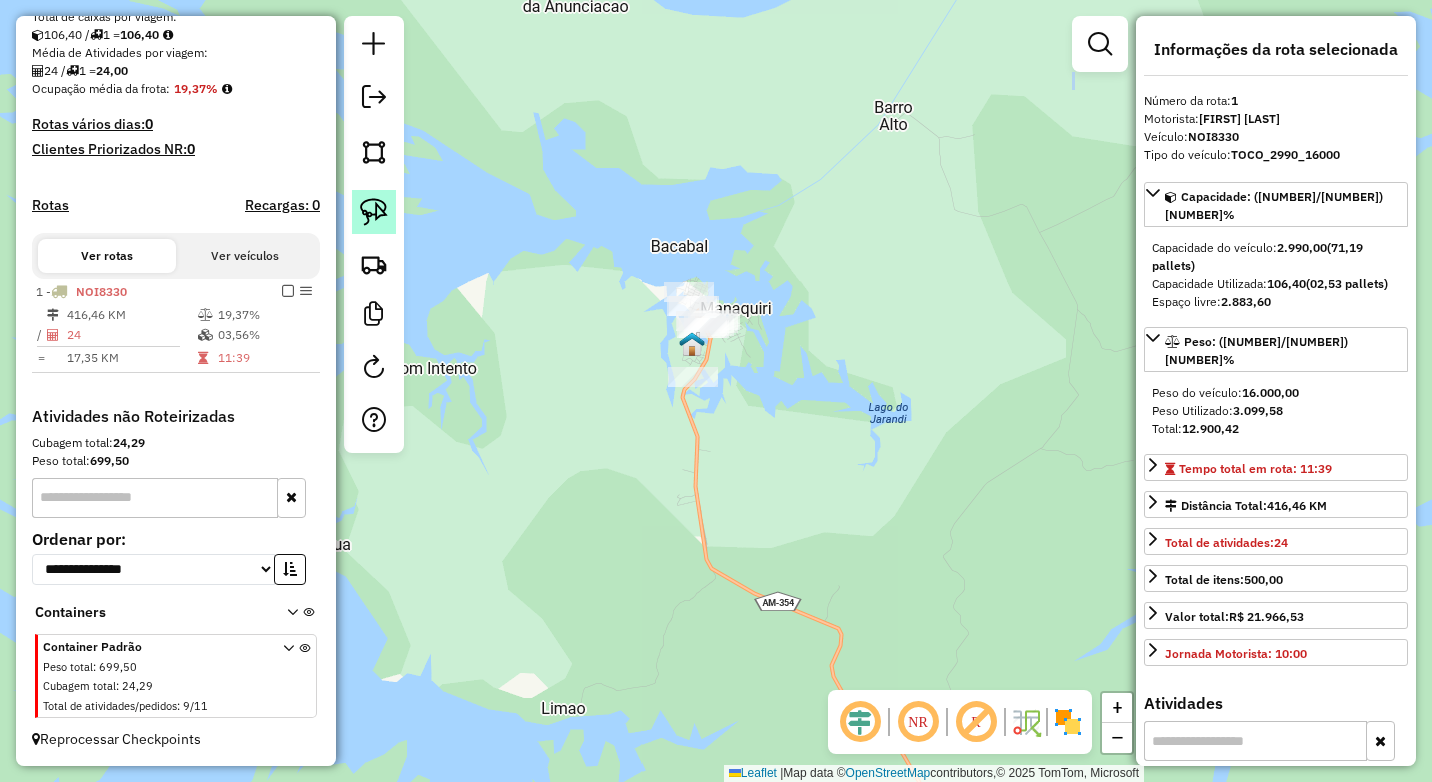 click 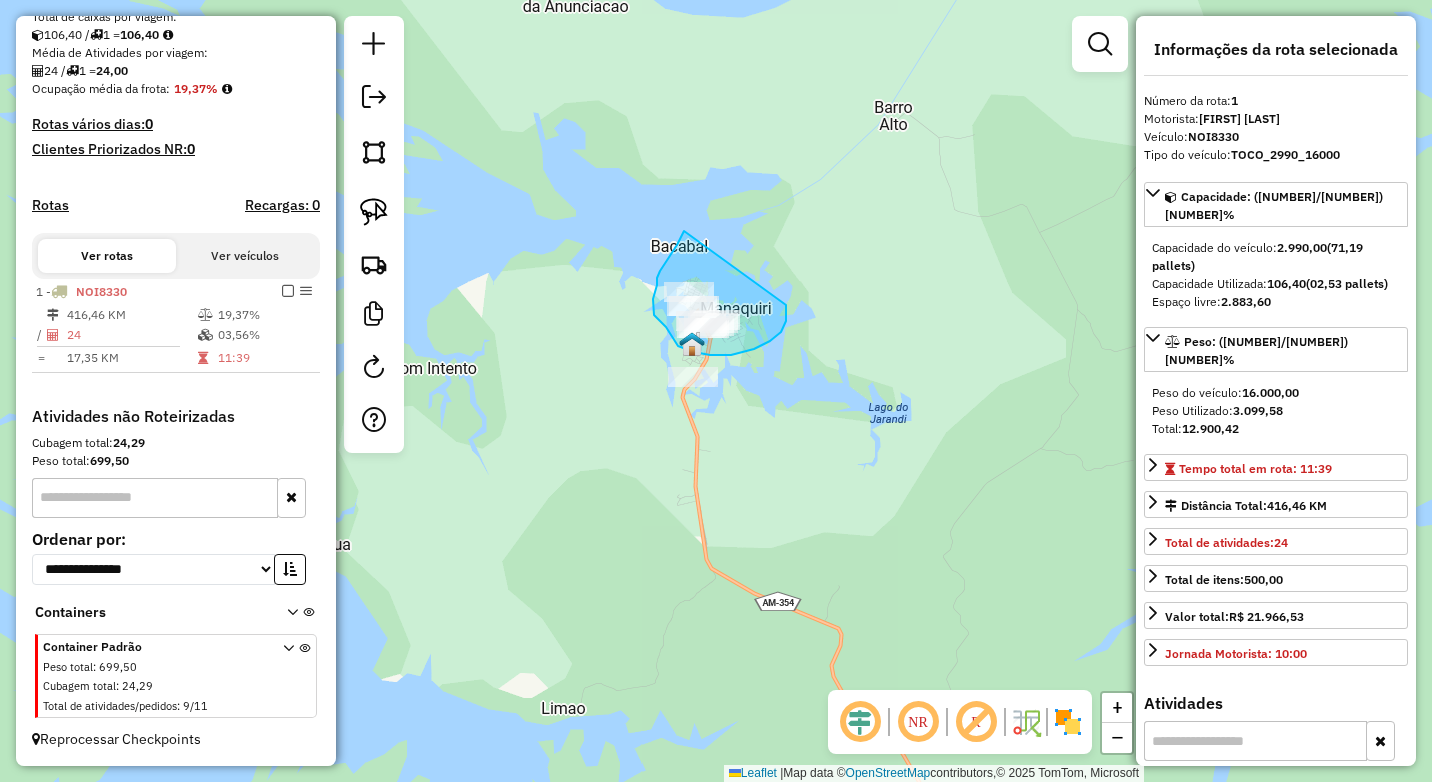 drag, startPoint x: 684, startPoint y: 231, endPoint x: 786, endPoint y: 305, distance: 126.01587 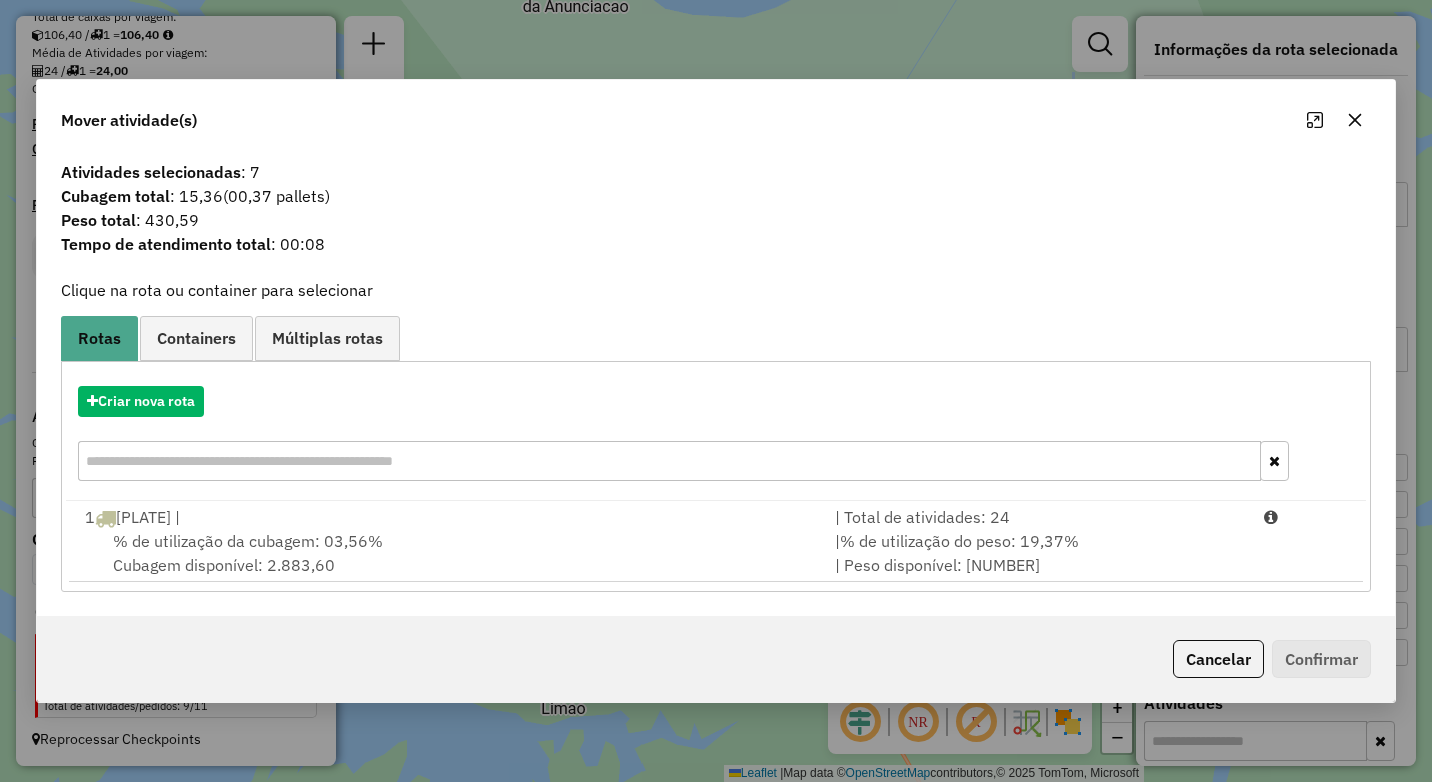 click 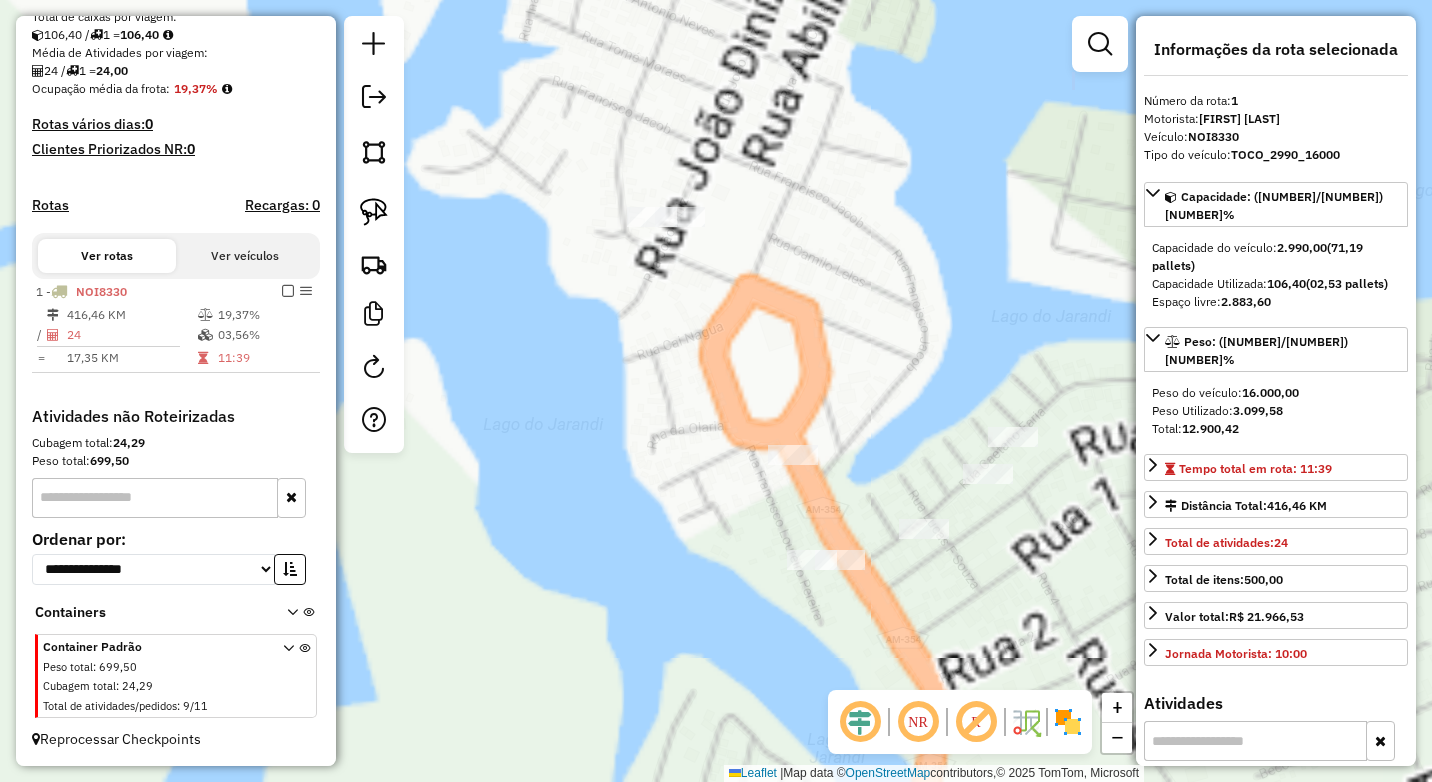 drag, startPoint x: 769, startPoint y: 328, endPoint x: 873, endPoint y: 244, distance: 133.6862 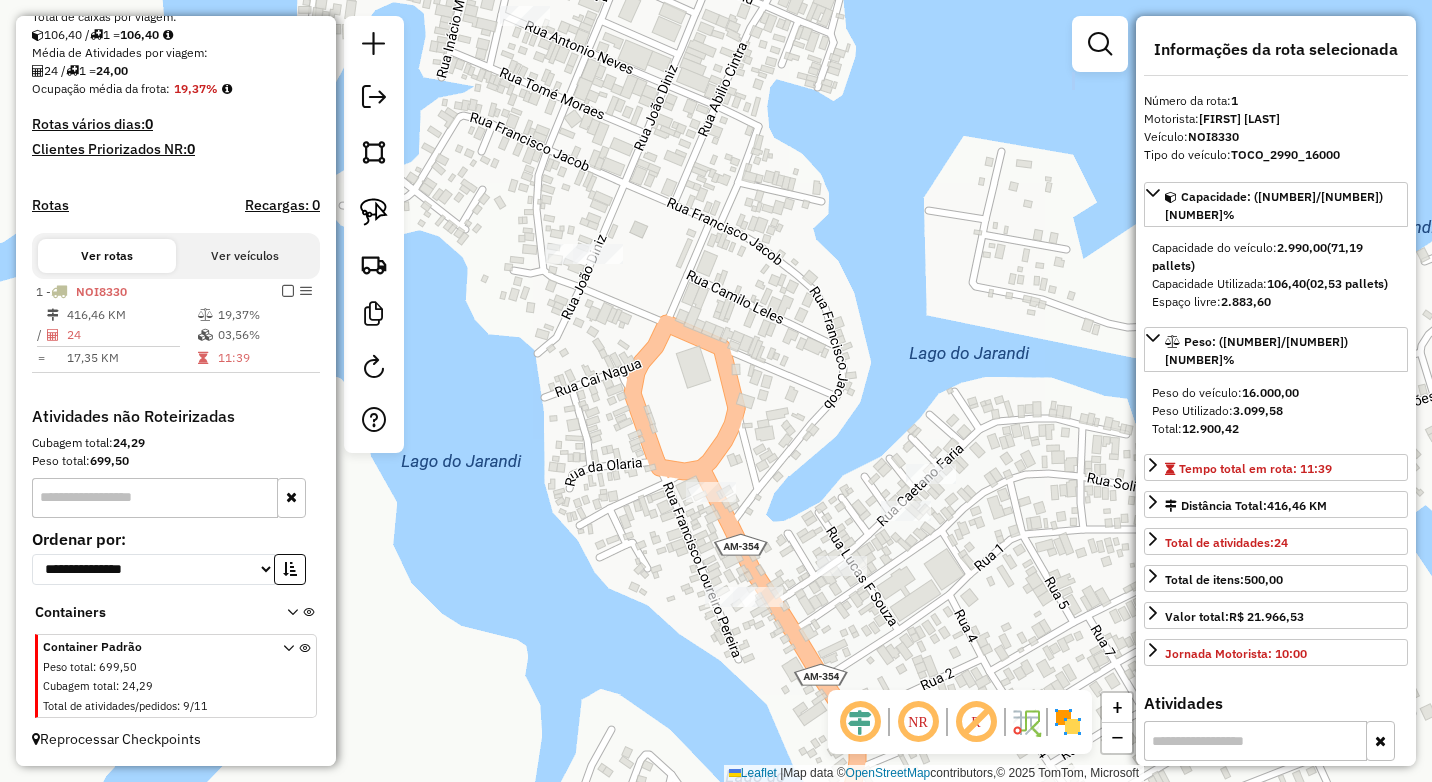 drag, startPoint x: 949, startPoint y: 542, endPoint x: 865, endPoint y: 693, distance: 172.79178 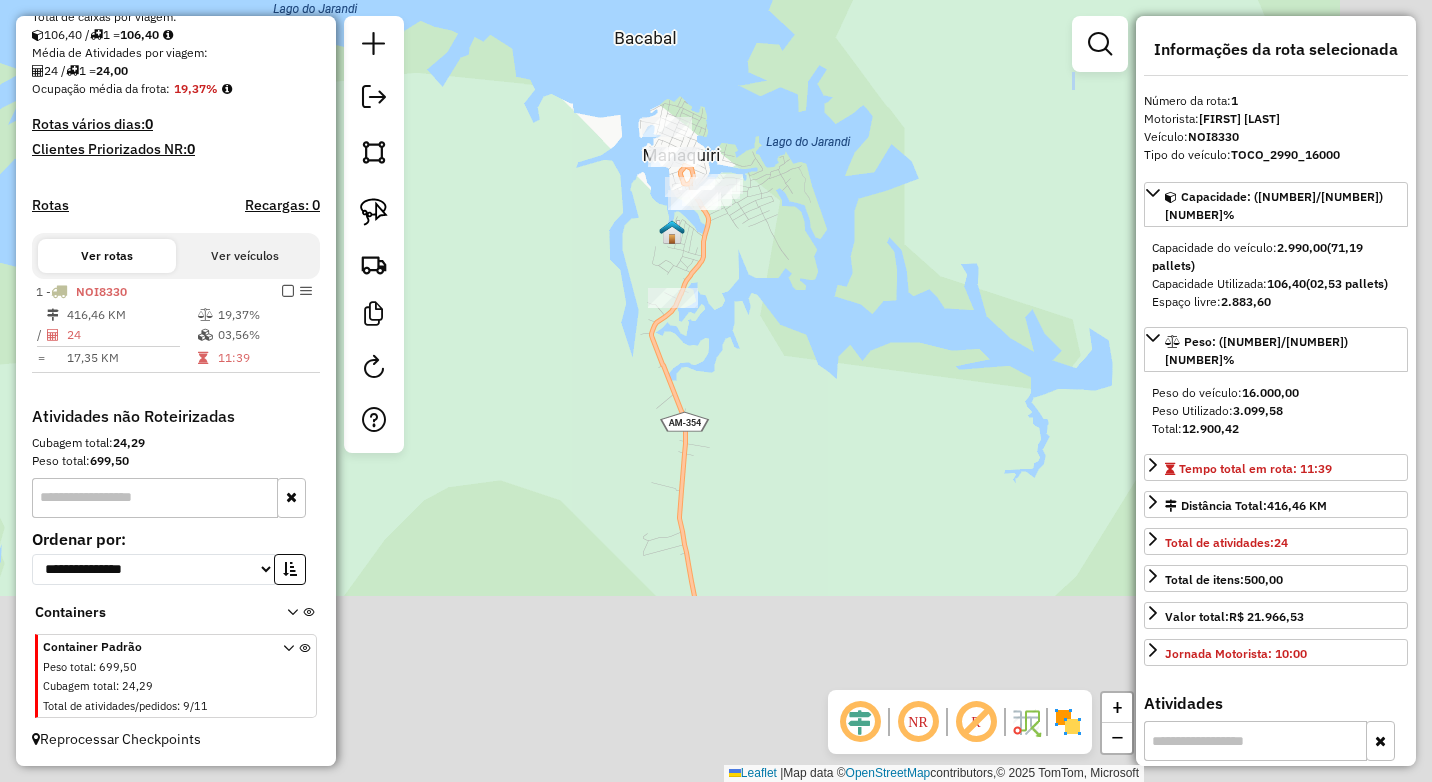 drag, startPoint x: 918, startPoint y: 483, endPoint x: 763, endPoint y: 257, distance: 274.04562 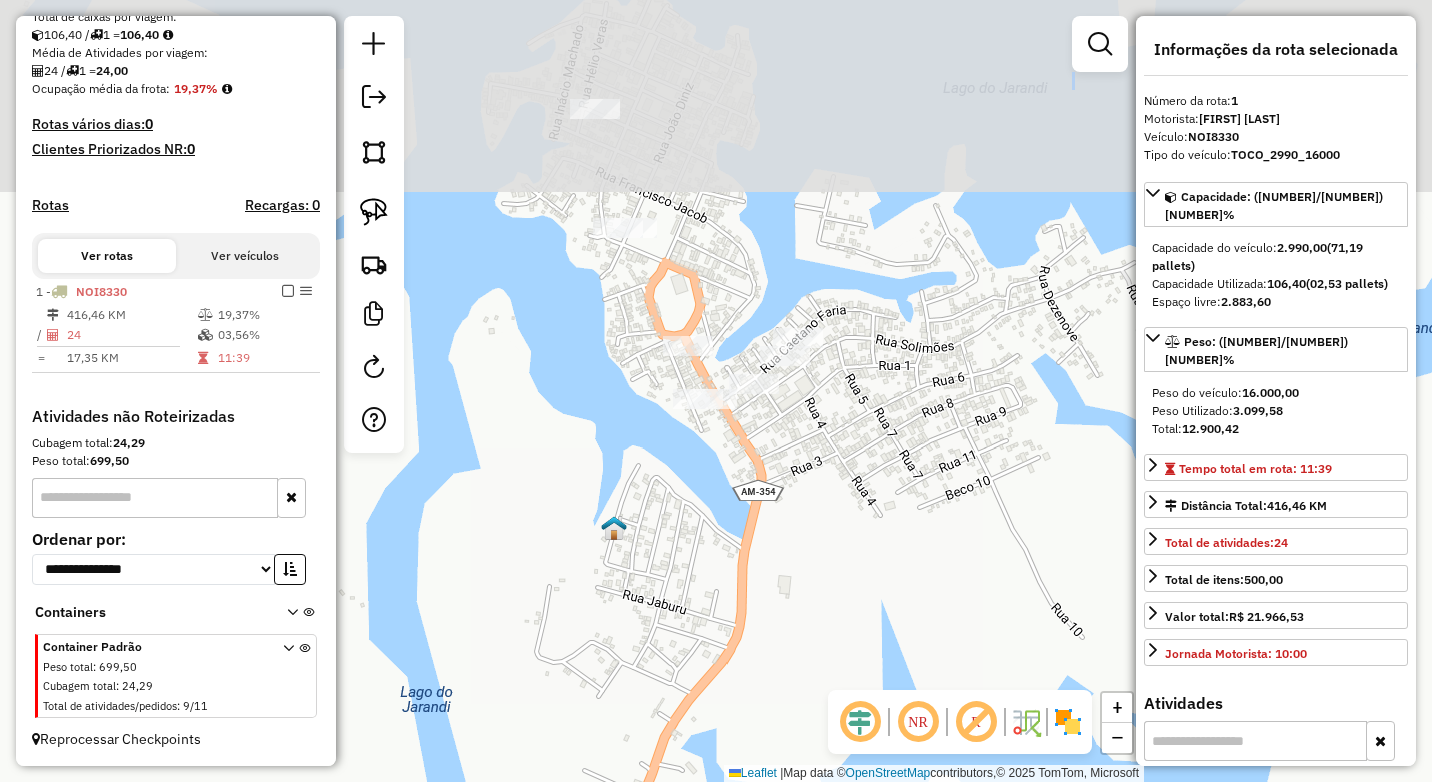 click on "Janela de atendimento Grade de atendimento Capacidade Transportadoras Veículos Cliente Pedidos  Rotas Selecione os dias de semana para filtrar as janelas de atendimento  Seg   Ter   Qua   Qui   Sex   Sáb   Dom  Informe o período da janela de atendimento: De: Até:  Filtrar exatamente a janela do cliente  Considerar janela de atendimento padrão  Selecione os dias de semana para filtrar as grades de atendimento  Seg   Ter   Qua   Qui   Sex   Sáb   Dom   Considerar clientes sem dia de atendimento cadastrado  Clientes fora do dia de atendimento selecionado Filtrar as atividades entre os valores definidos abaixo:  Peso mínimo:   Peso máximo:   Cubagem mínima:   Cubagem máxima:   De:   Até:  Filtrar as atividades entre o tempo de atendimento definido abaixo:  De:   Até:   Considerar capacidade total dos clientes não roteirizados Transportadora: Selecione um ou mais itens Tipo de veículo: Selecione um ou mais itens Veículo: Selecione um ou mais itens Motorista: Selecione um ou mais itens Nome: Rótulo:" 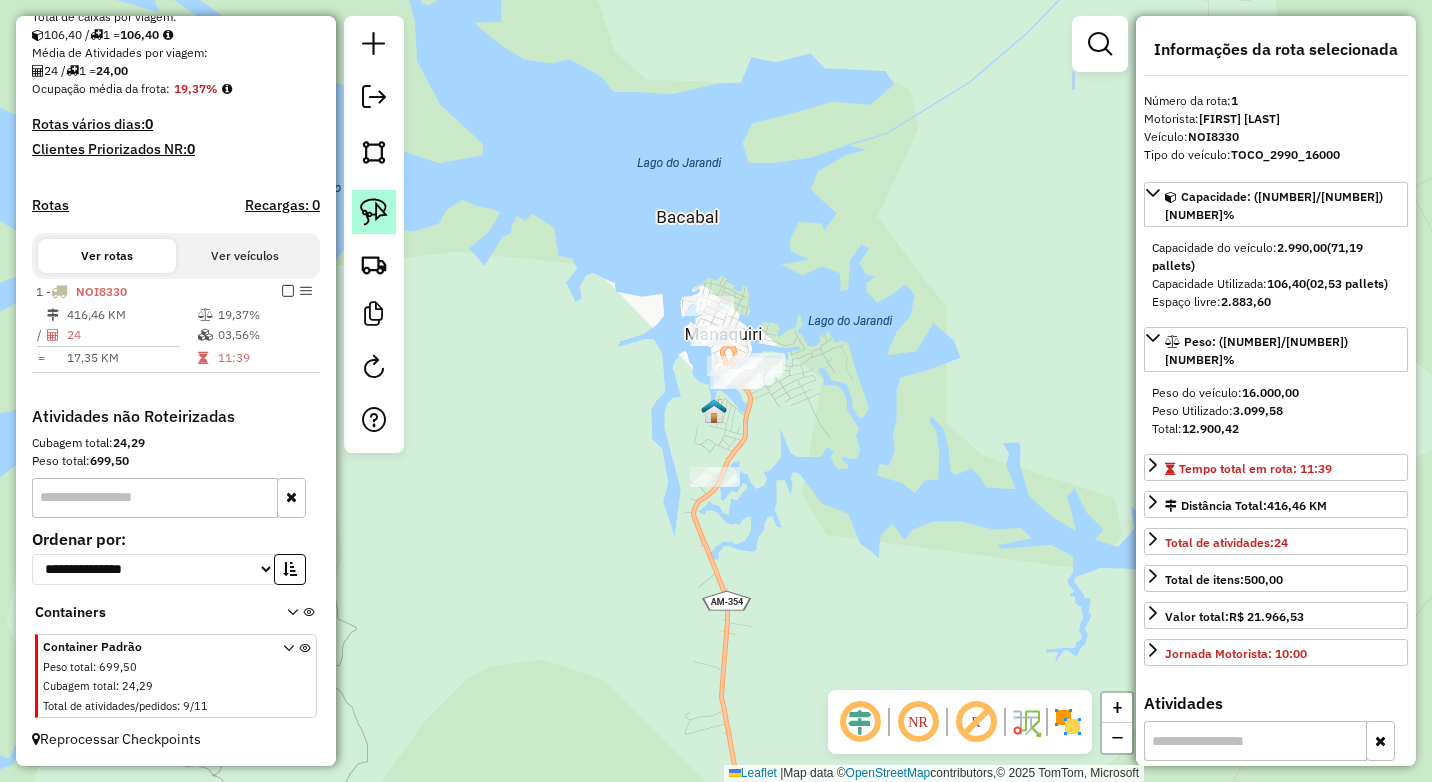 click 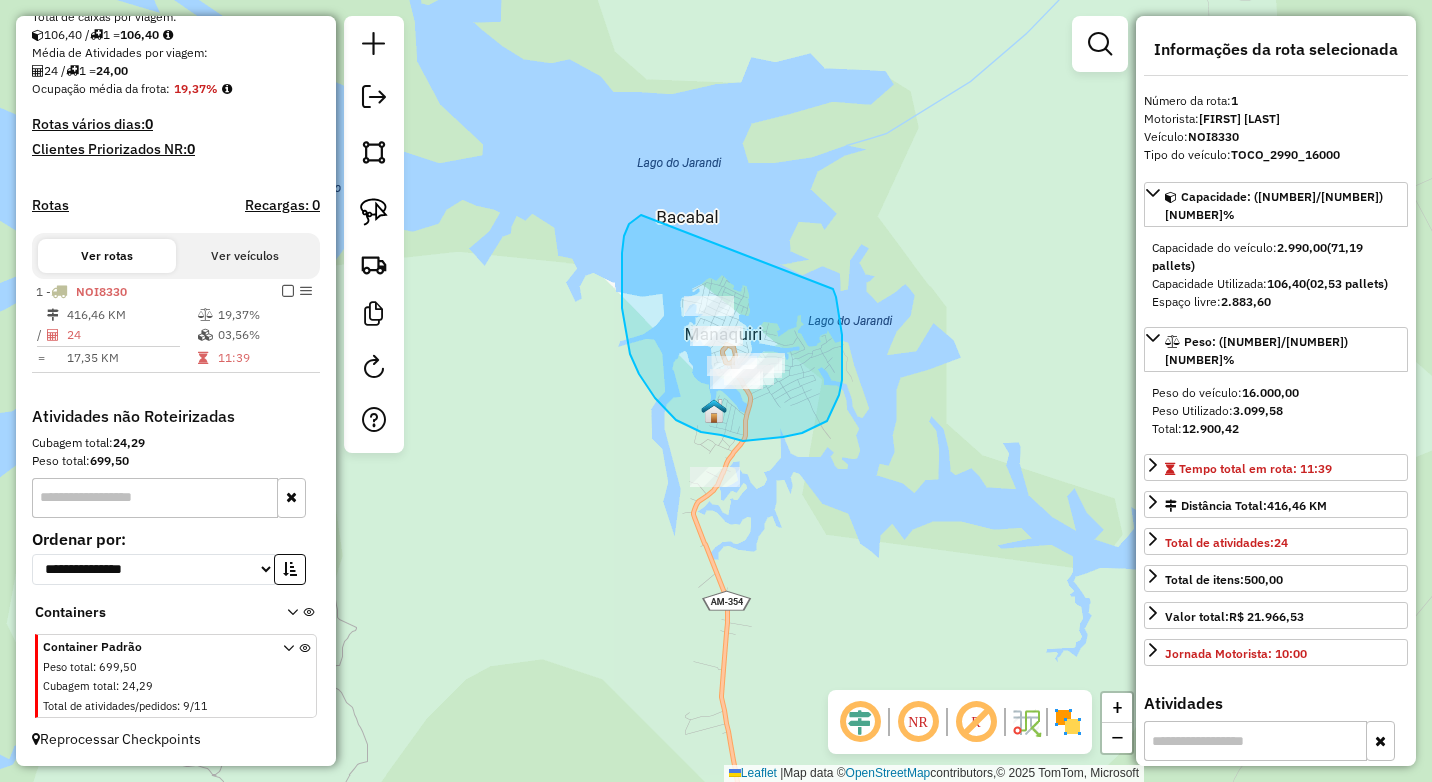 drag, startPoint x: 623, startPoint y: 243, endPoint x: 738, endPoint y: 212, distance: 119.104996 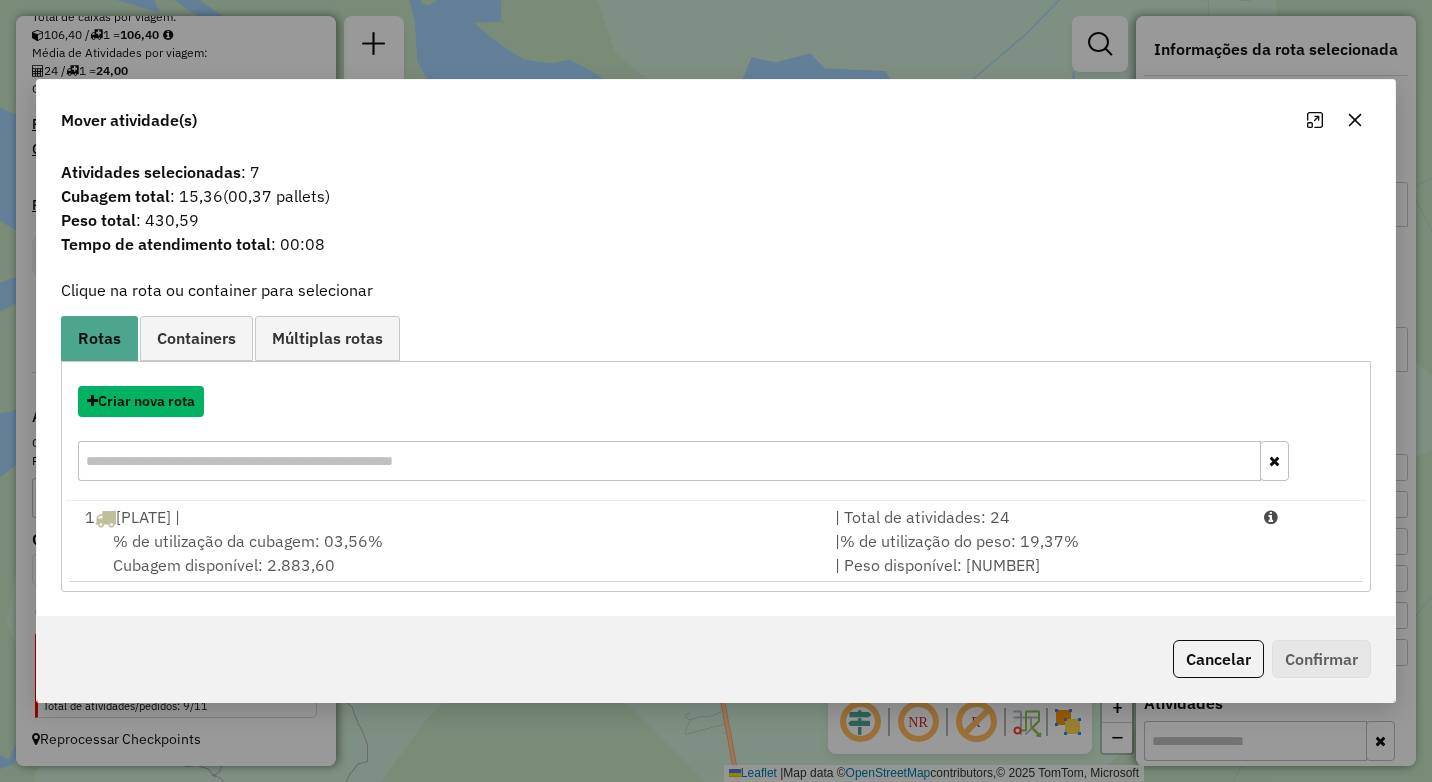 click on "Criar nova rota" at bounding box center (141, 401) 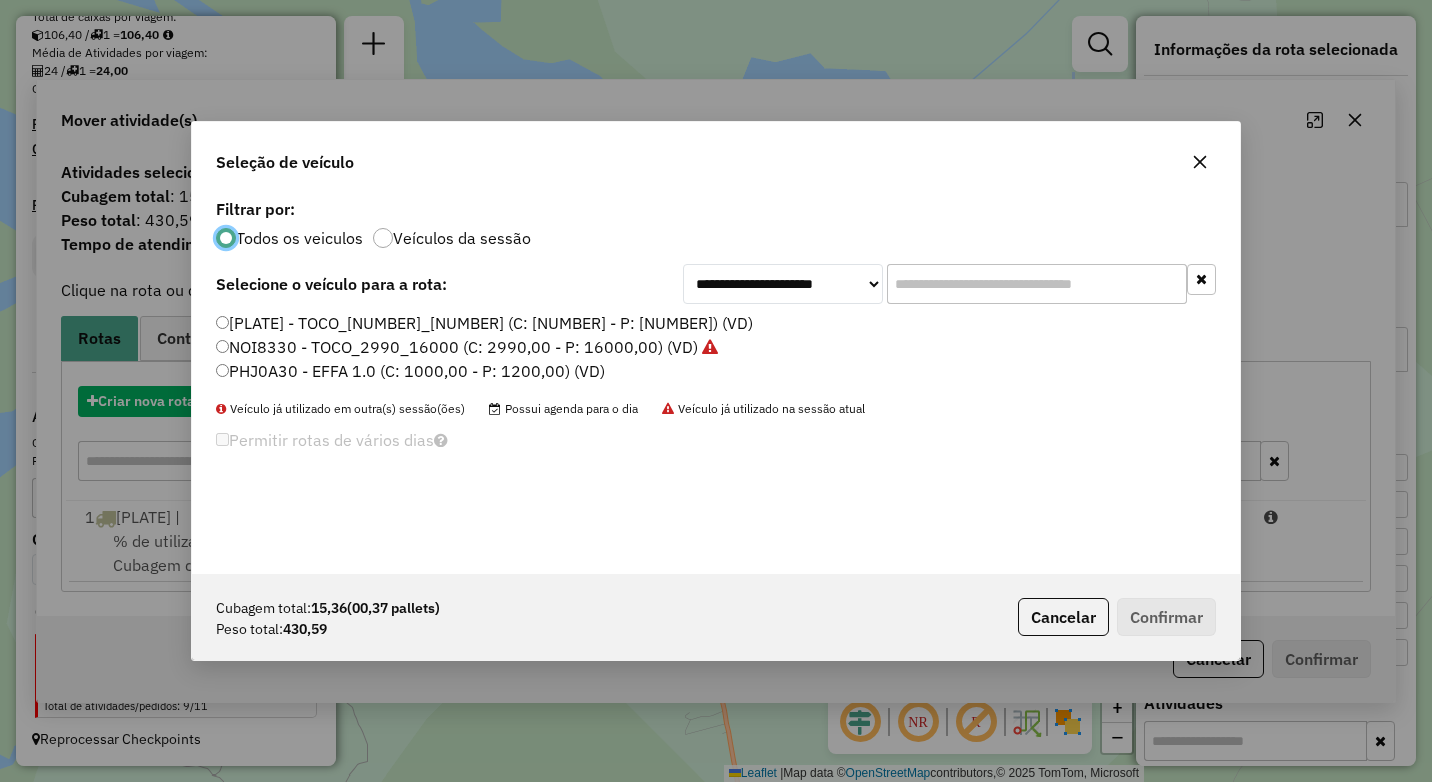 scroll, scrollTop: 11, scrollLeft: 6, axis: both 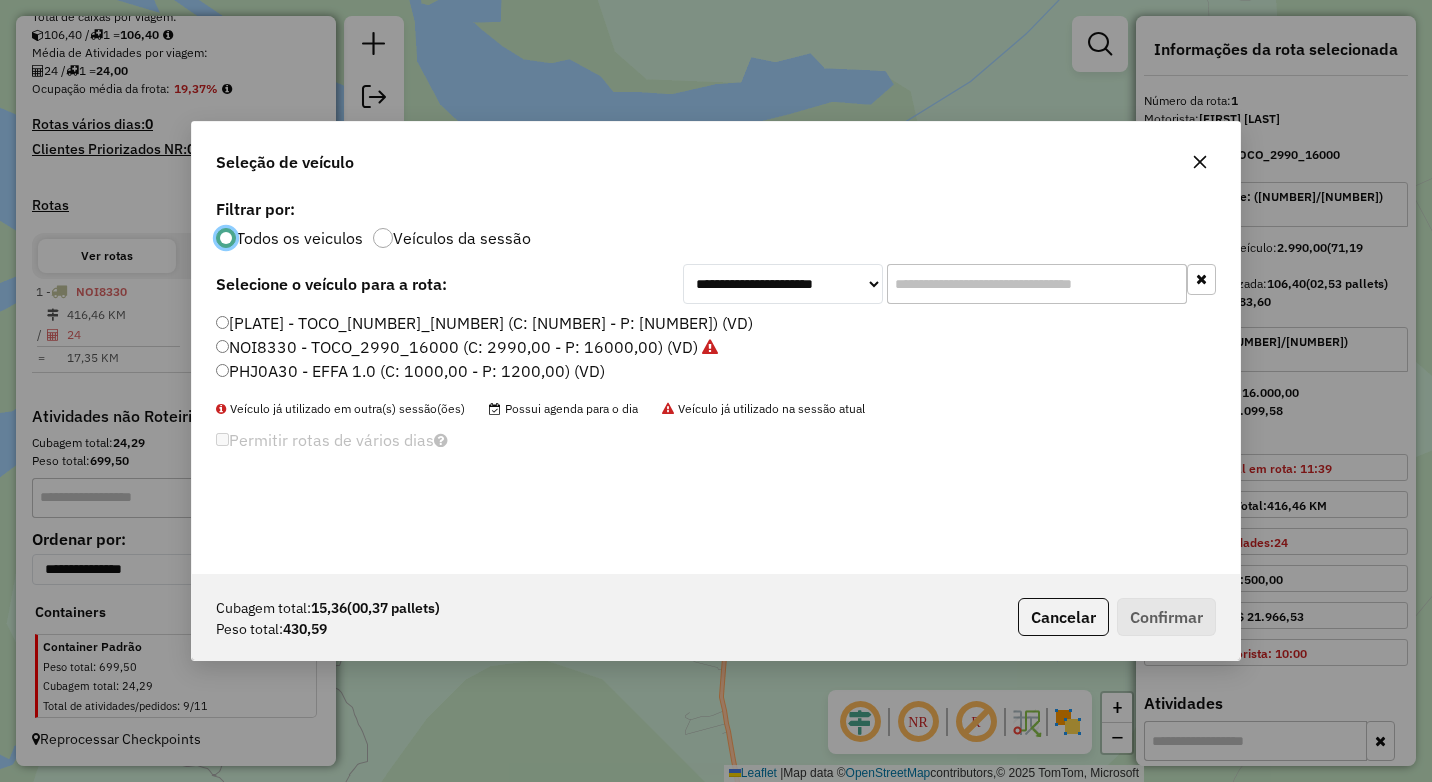 click on "[PLATE] - TOCO_[NUMBER]_[NUMBER] (C: [NUMBER] - P: [NUMBER]) (VD)" 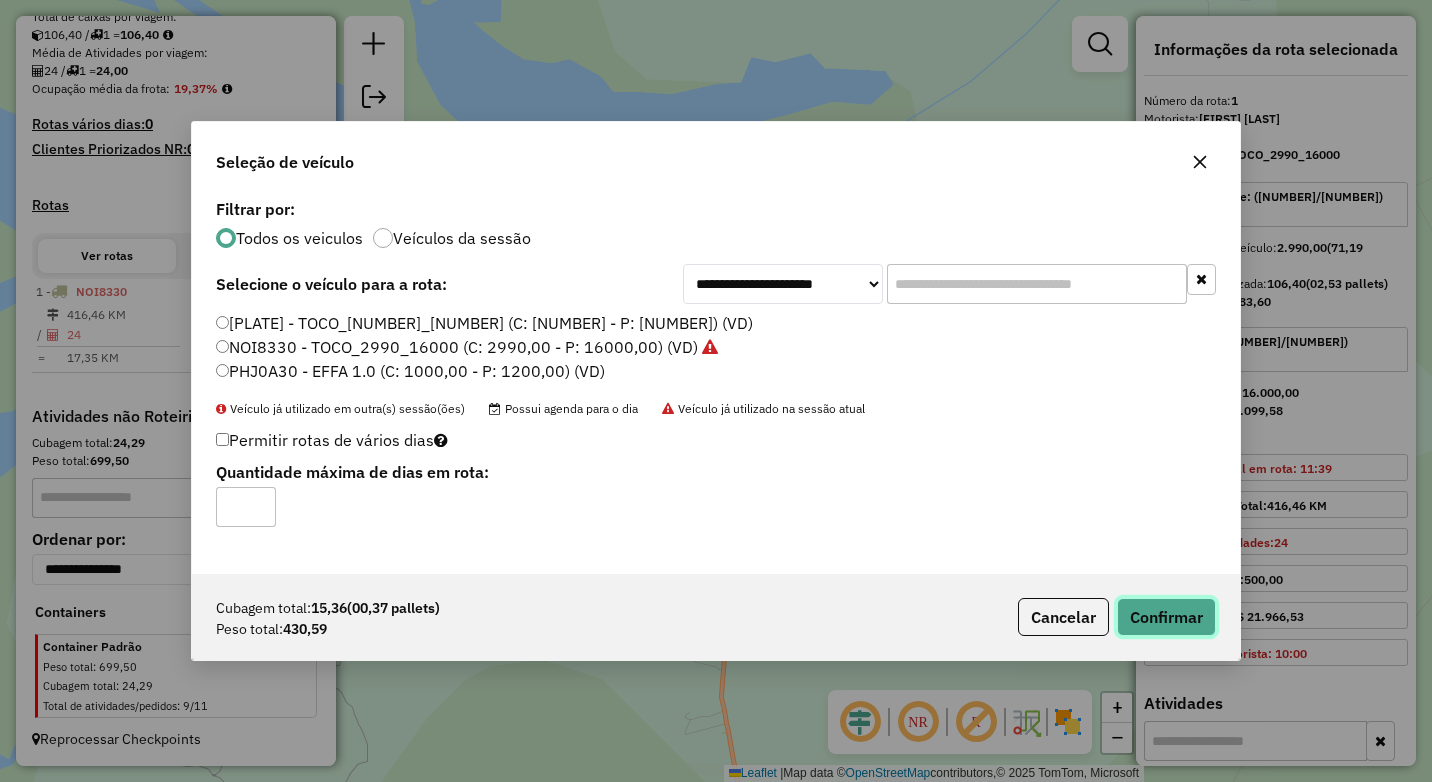 click on "Confirmar" 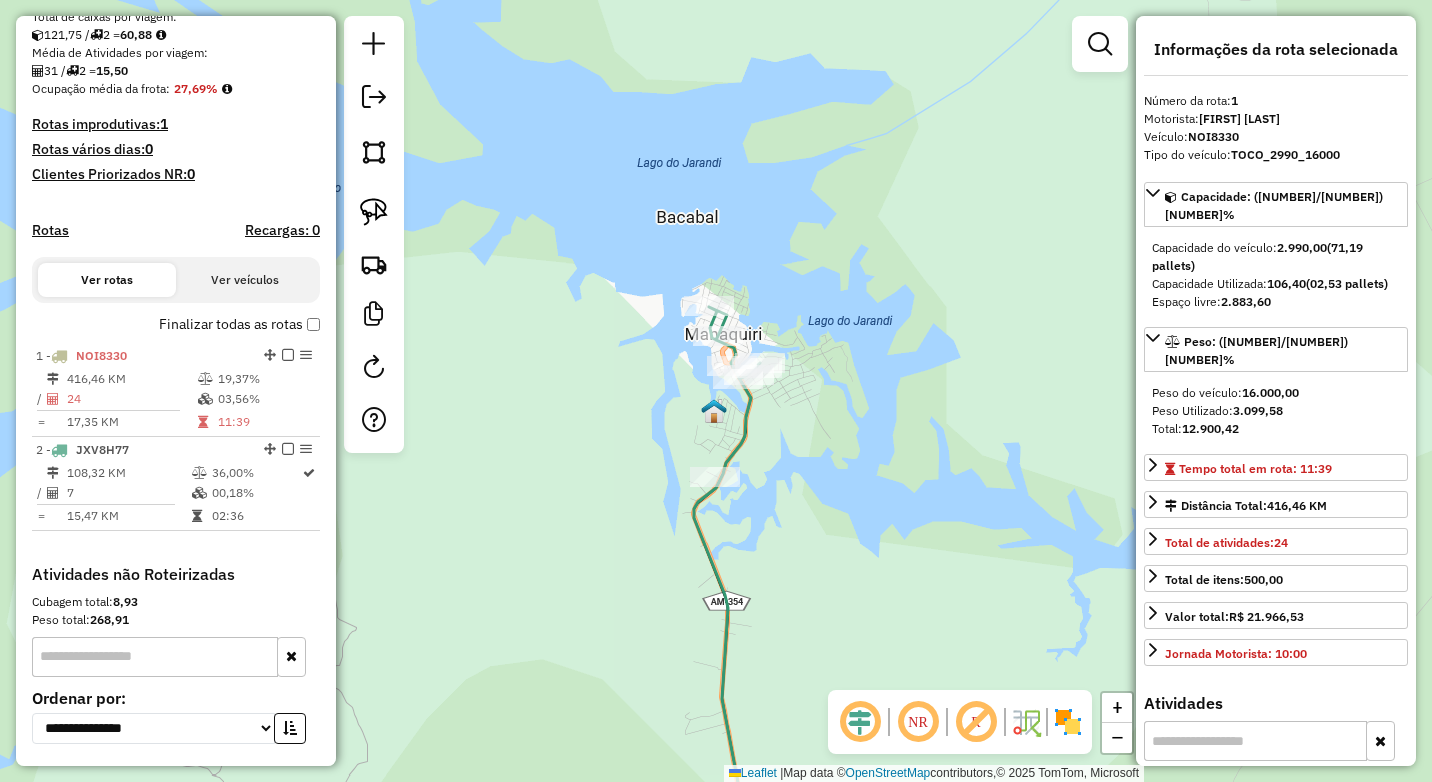 scroll, scrollTop: 606, scrollLeft: 0, axis: vertical 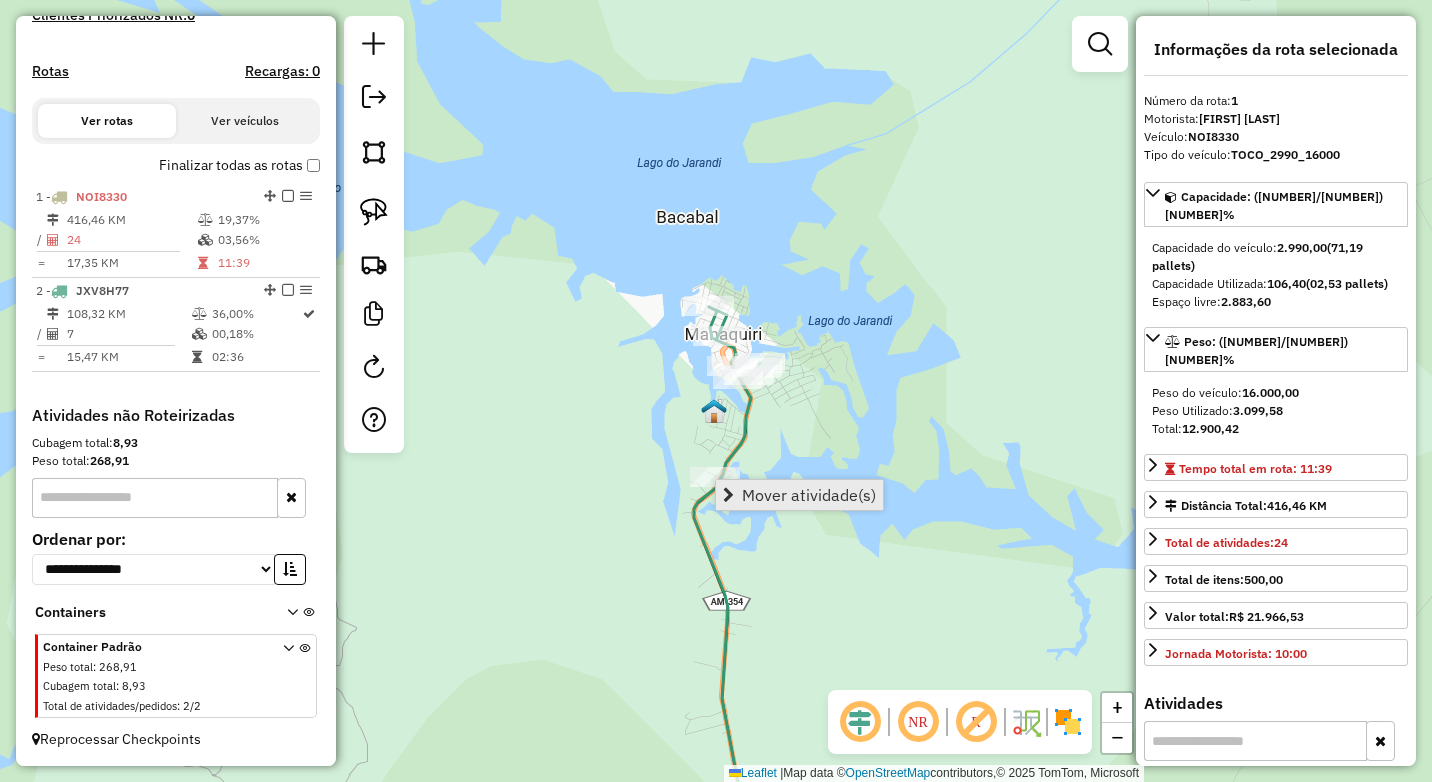 click on "Mover atividade(s)" at bounding box center (809, 495) 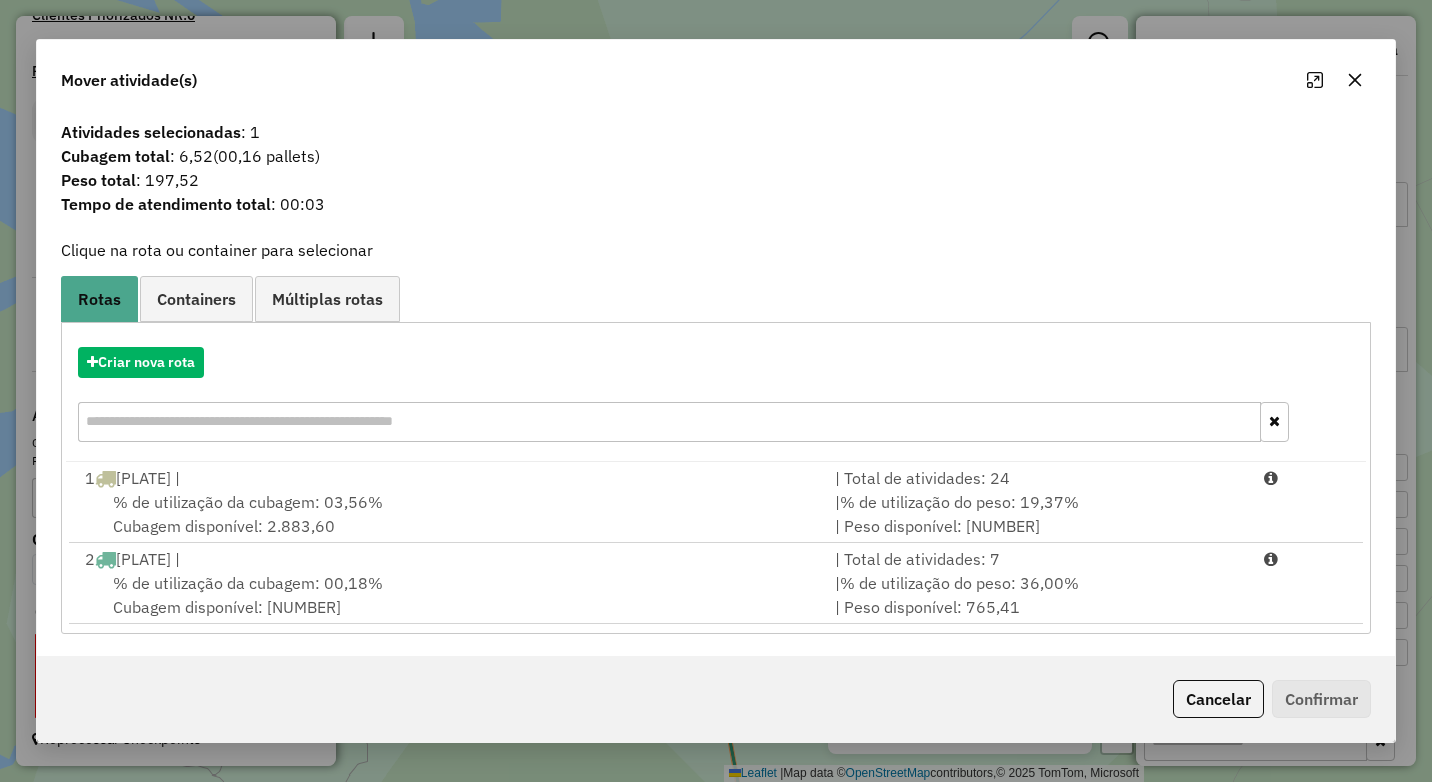 click on "% de utilização da cubagem: [NUMBER]%  Cubagem disponível: [NUMBER]" at bounding box center [448, 514] 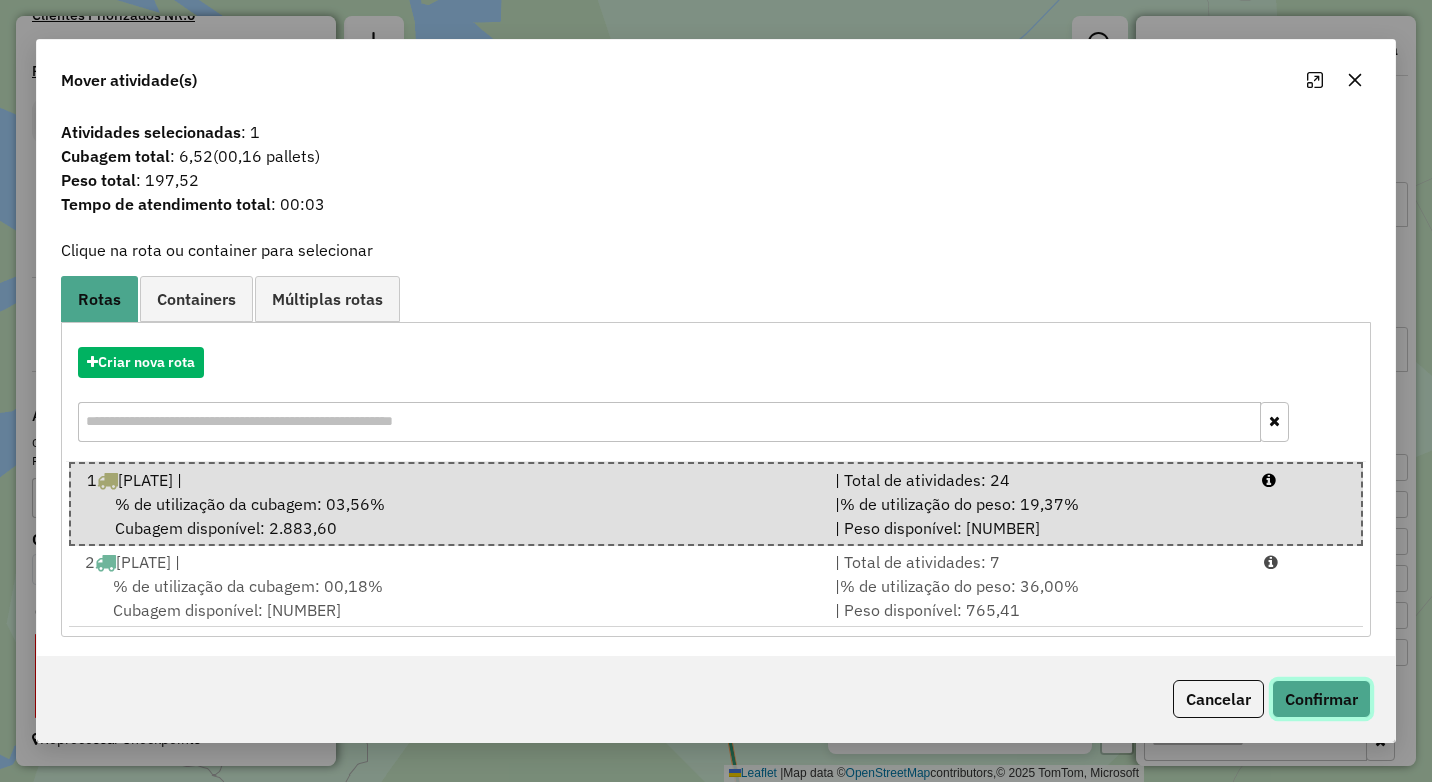 click on "Confirmar" 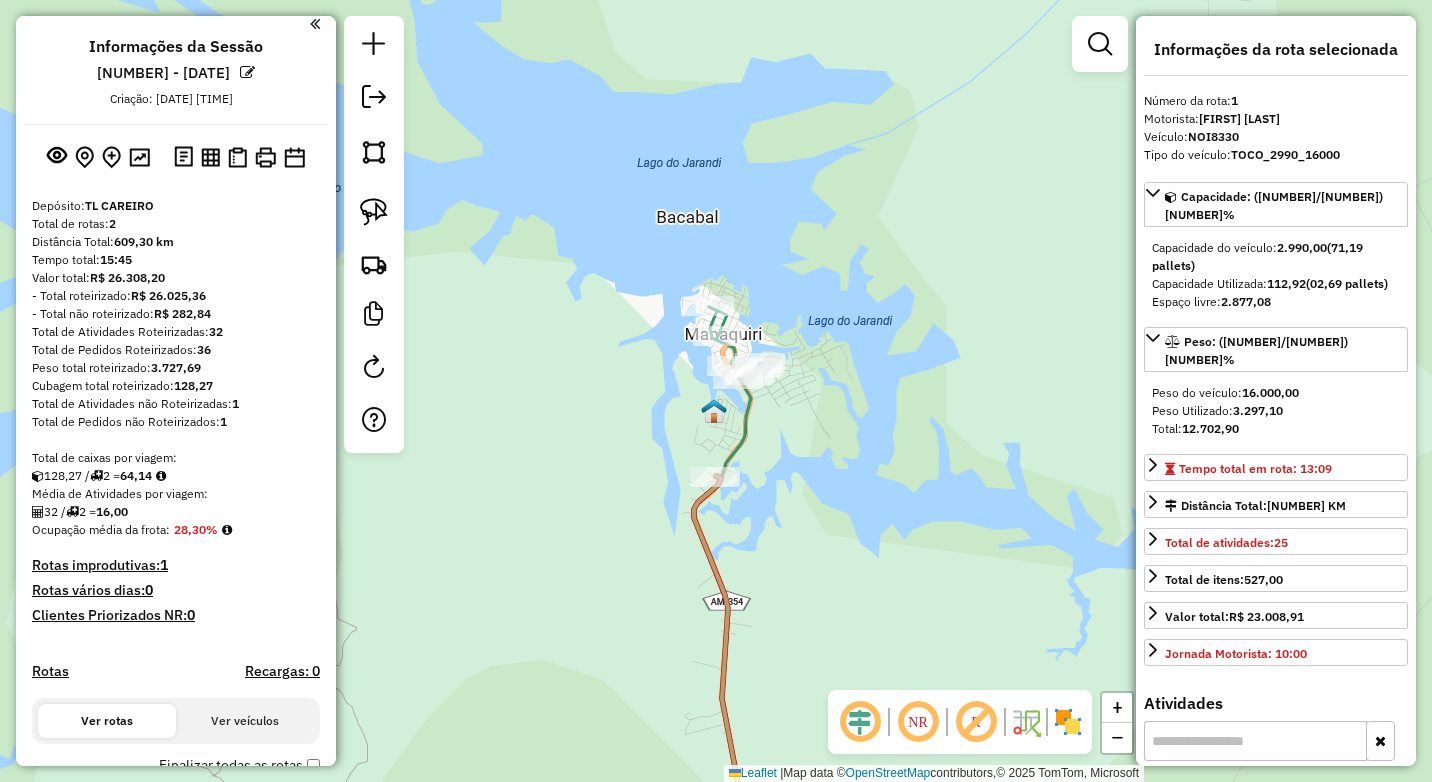 scroll, scrollTop: 0, scrollLeft: 0, axis: both 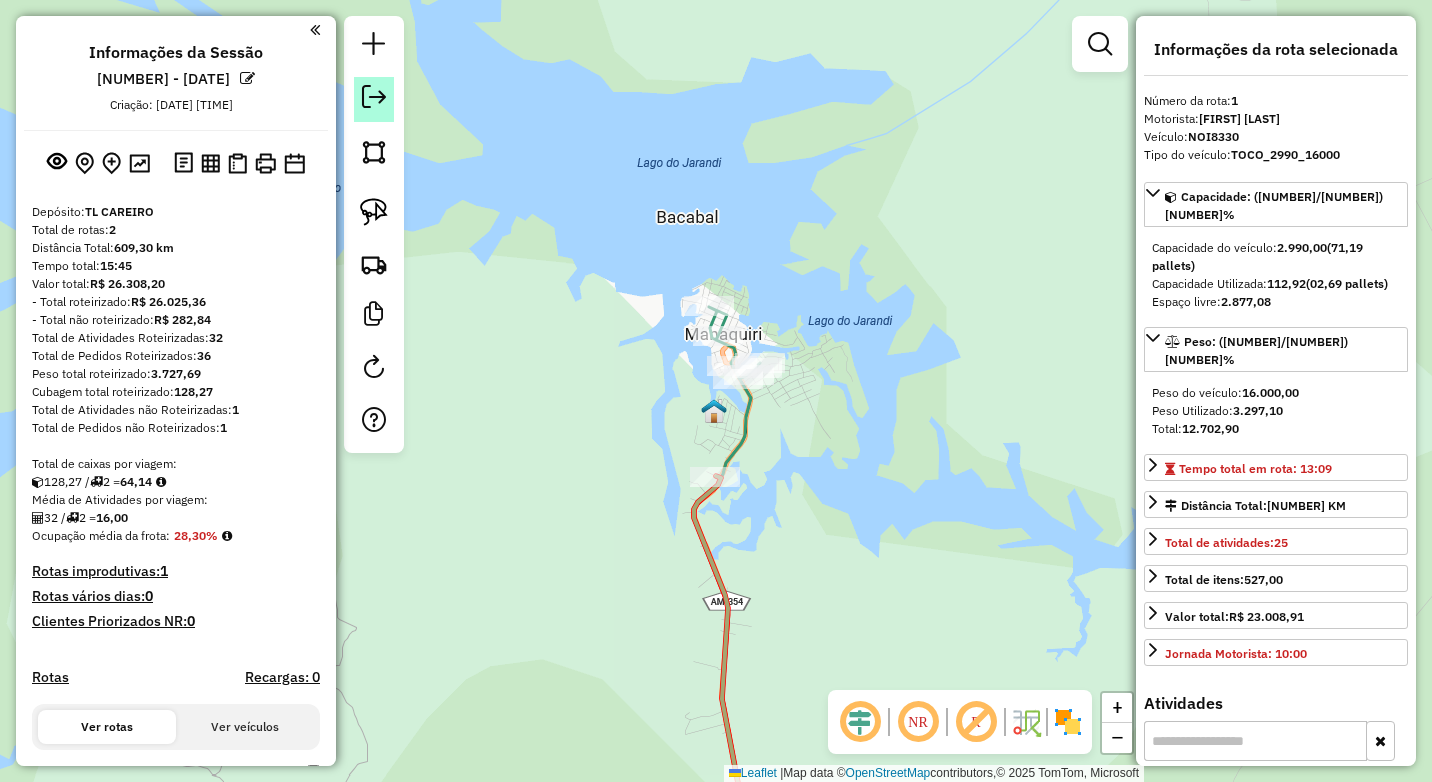 click 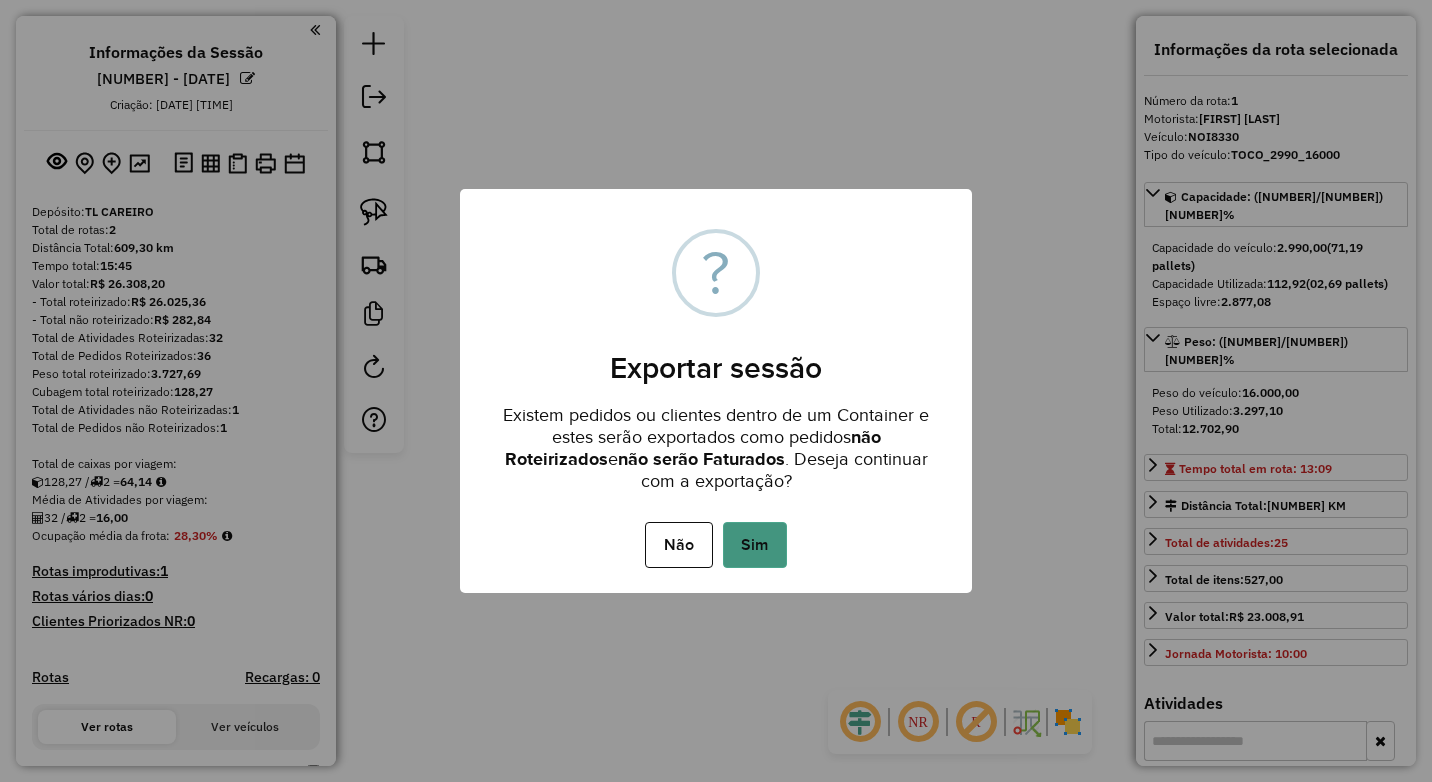 click on "Sim" at bounding box center (755, 545) 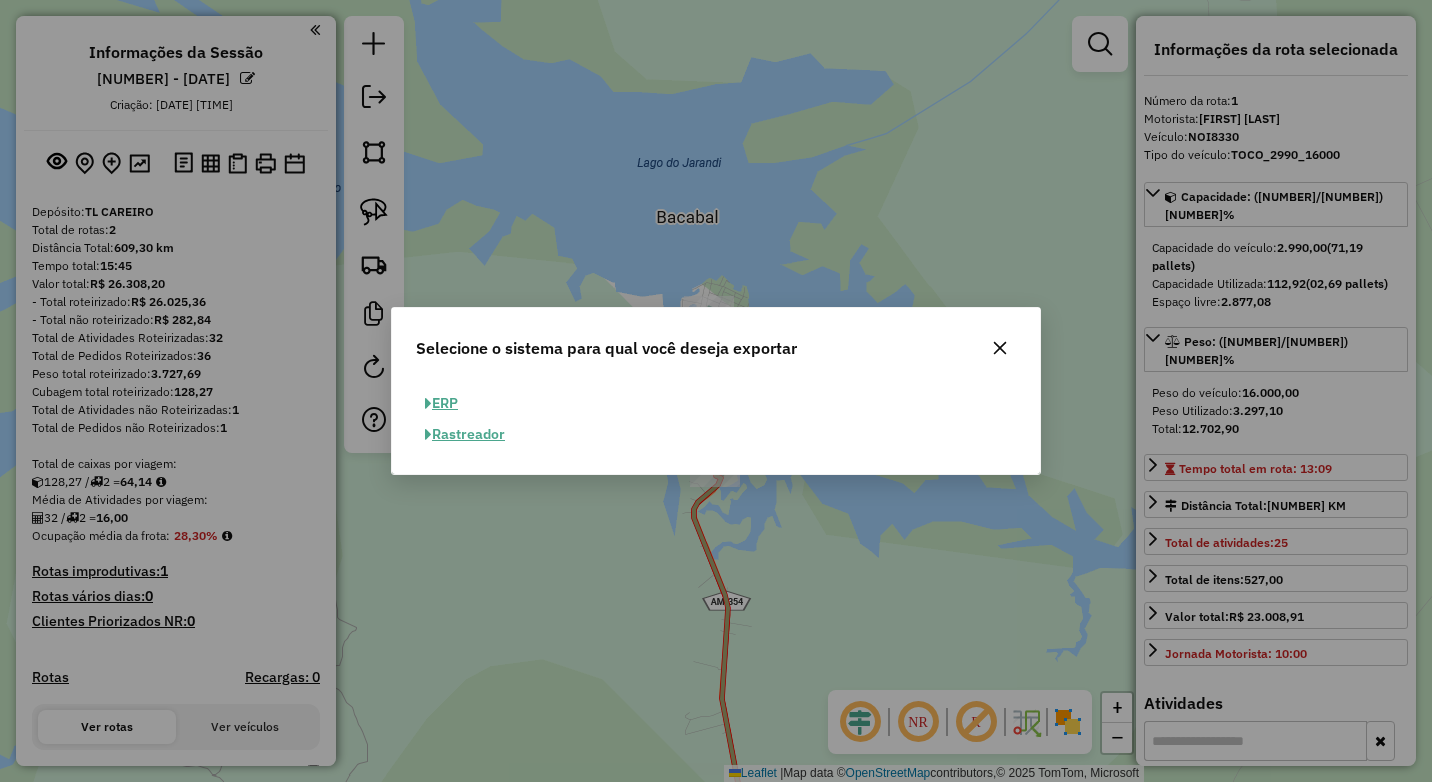 click on "ERP" 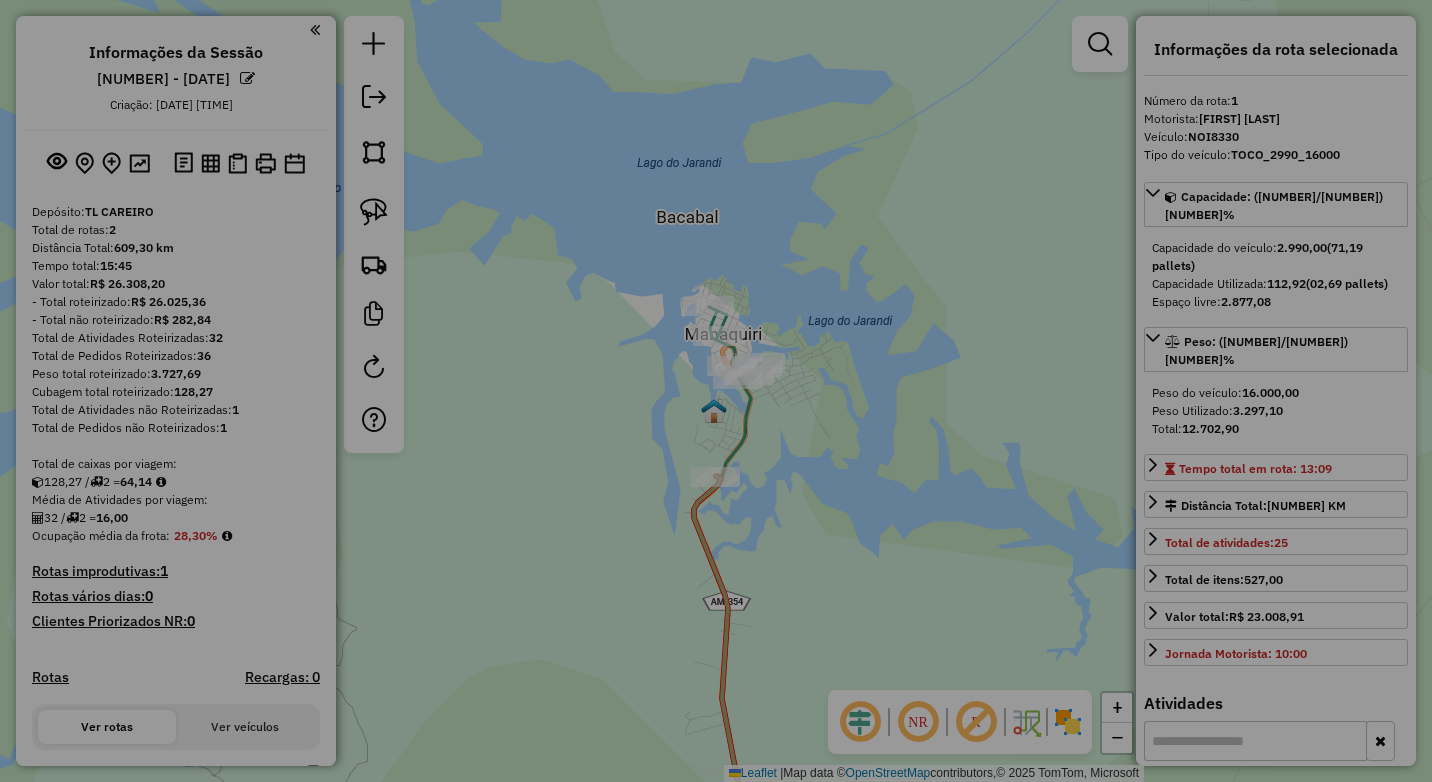 select on "**" 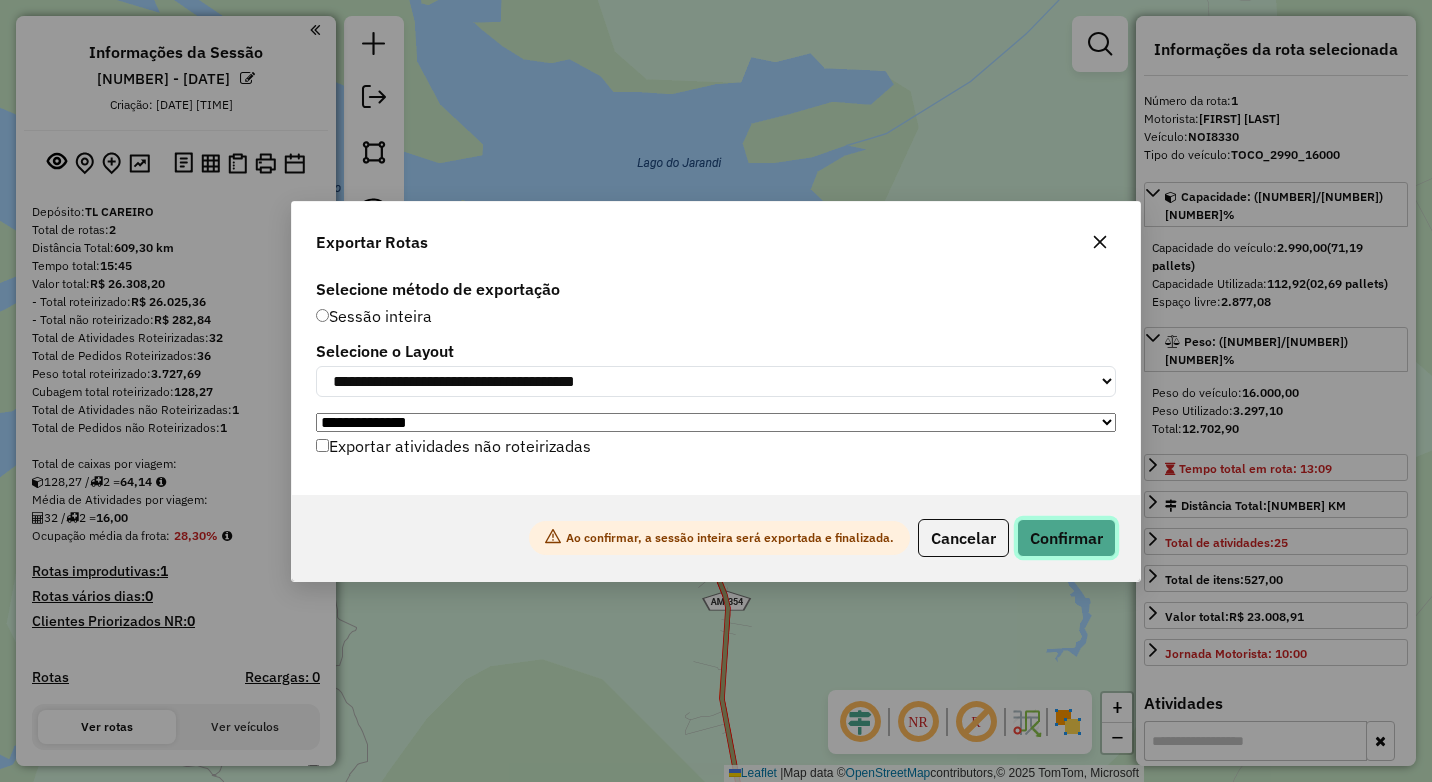 click on "Confirmar" 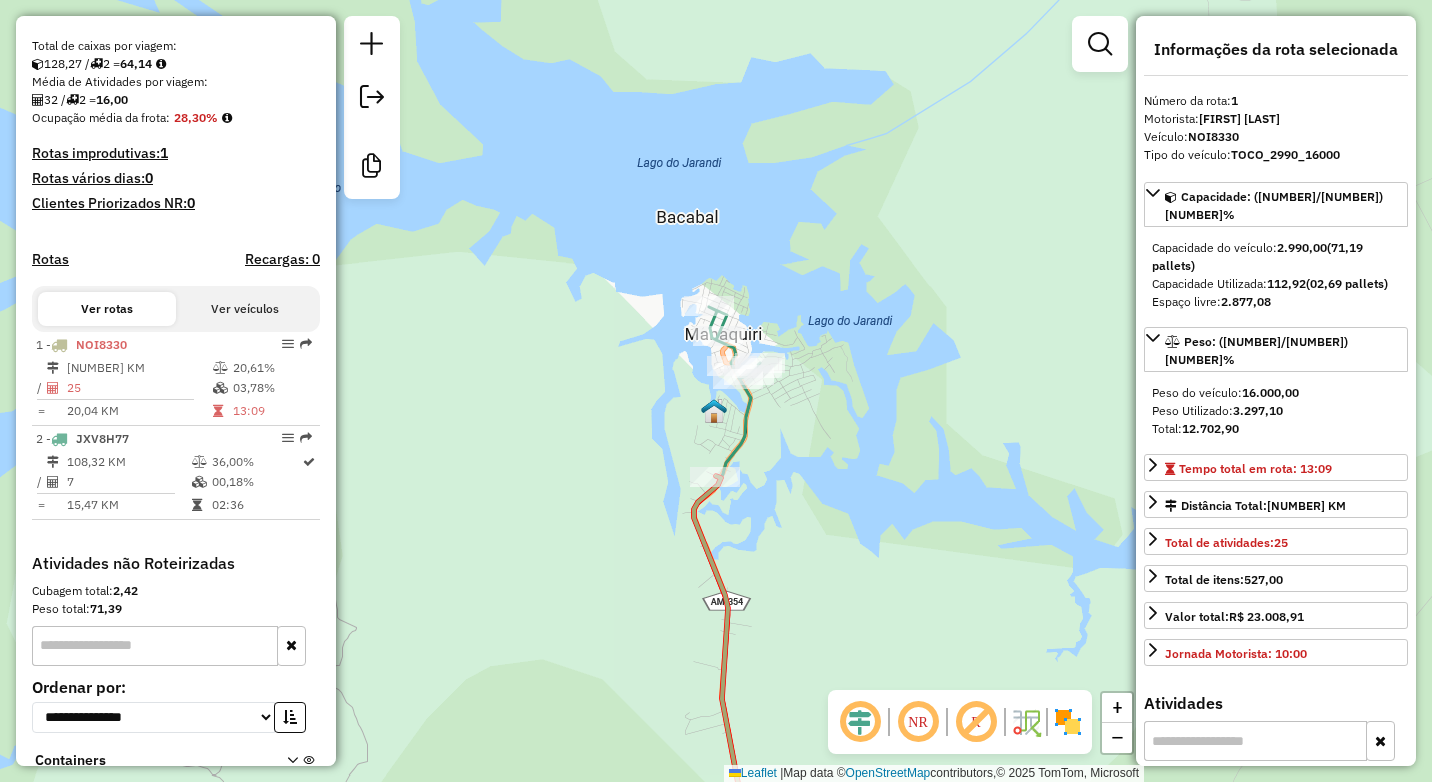 scroll, scrollTop: 575, scrollLeft: 0, axis: vertical 